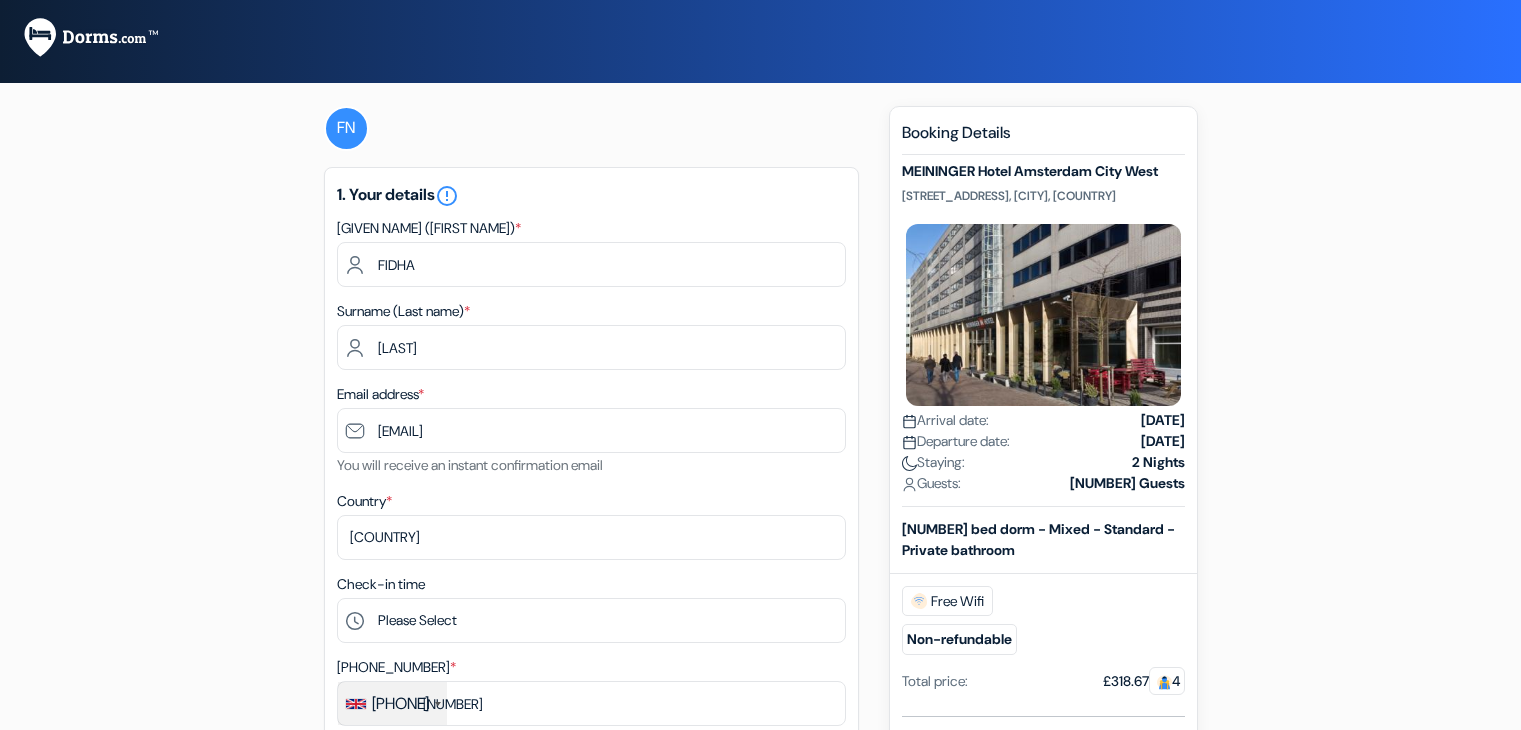 select on "[NUMBER]" 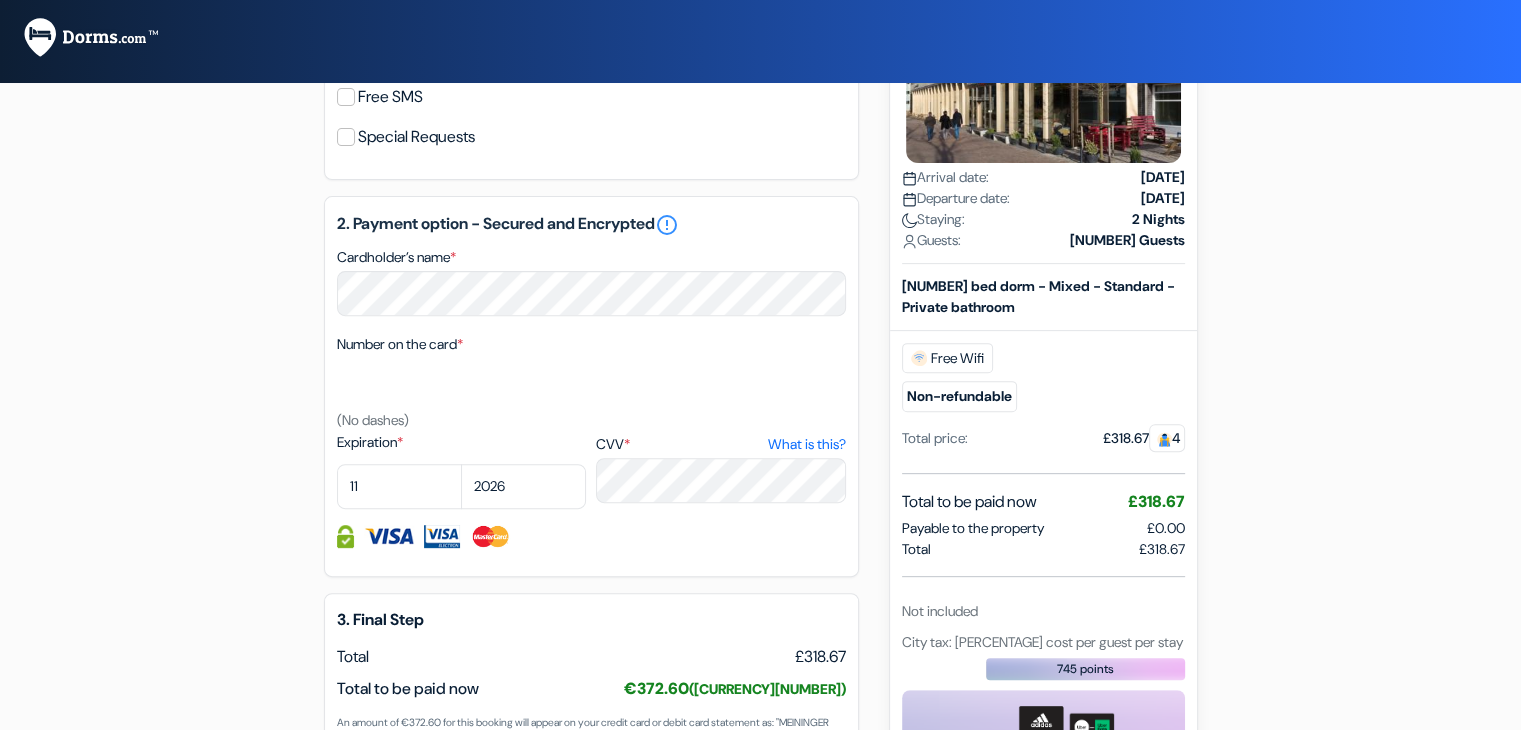 scroll, scrollTop: 0, scrollLeft: 0, axis: both 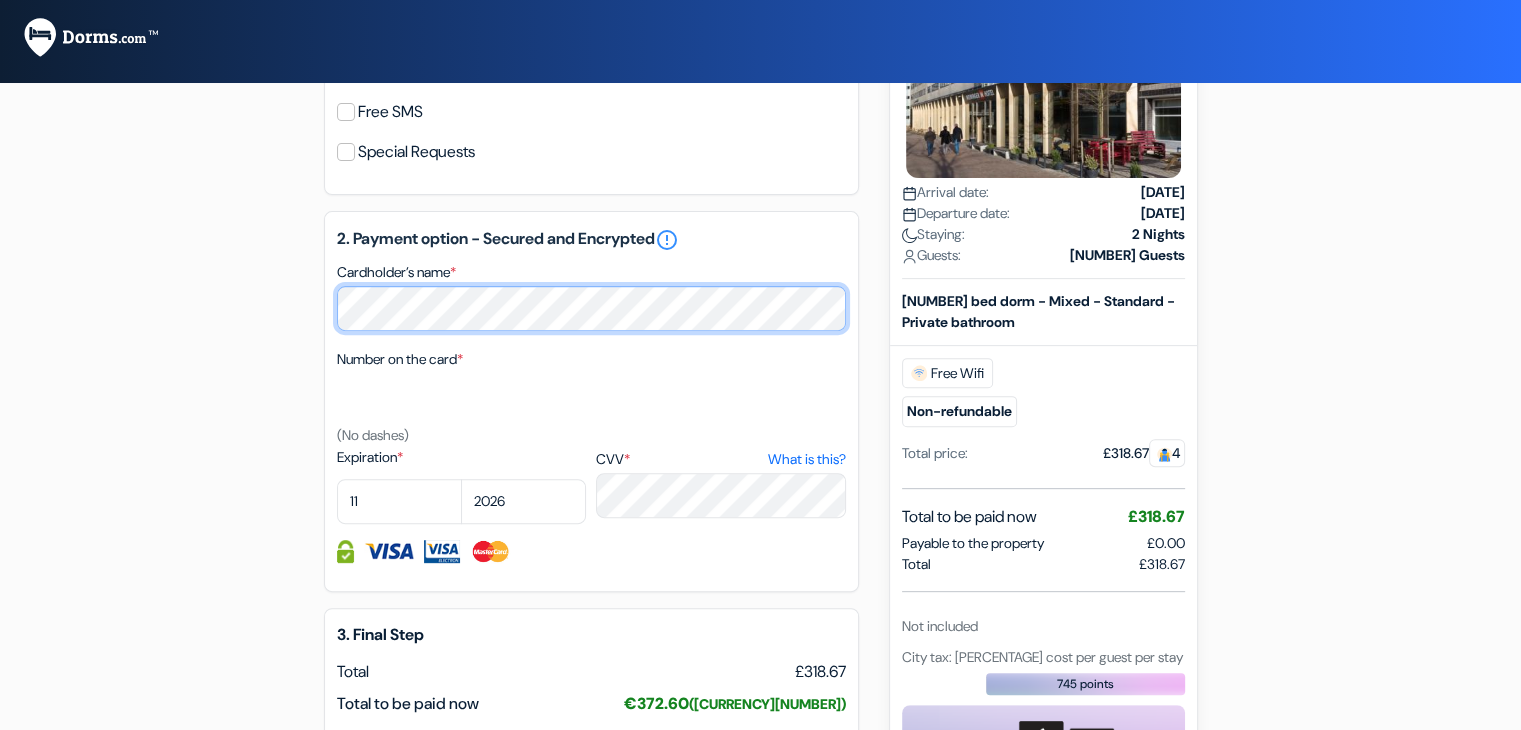 click on "MEININGER Hotel Amsterdam City West
[STREET_ADDRESS],
[CITY],
[COUNTRY]
Property Details
X
done done
*" at bounding box center [761, 224] 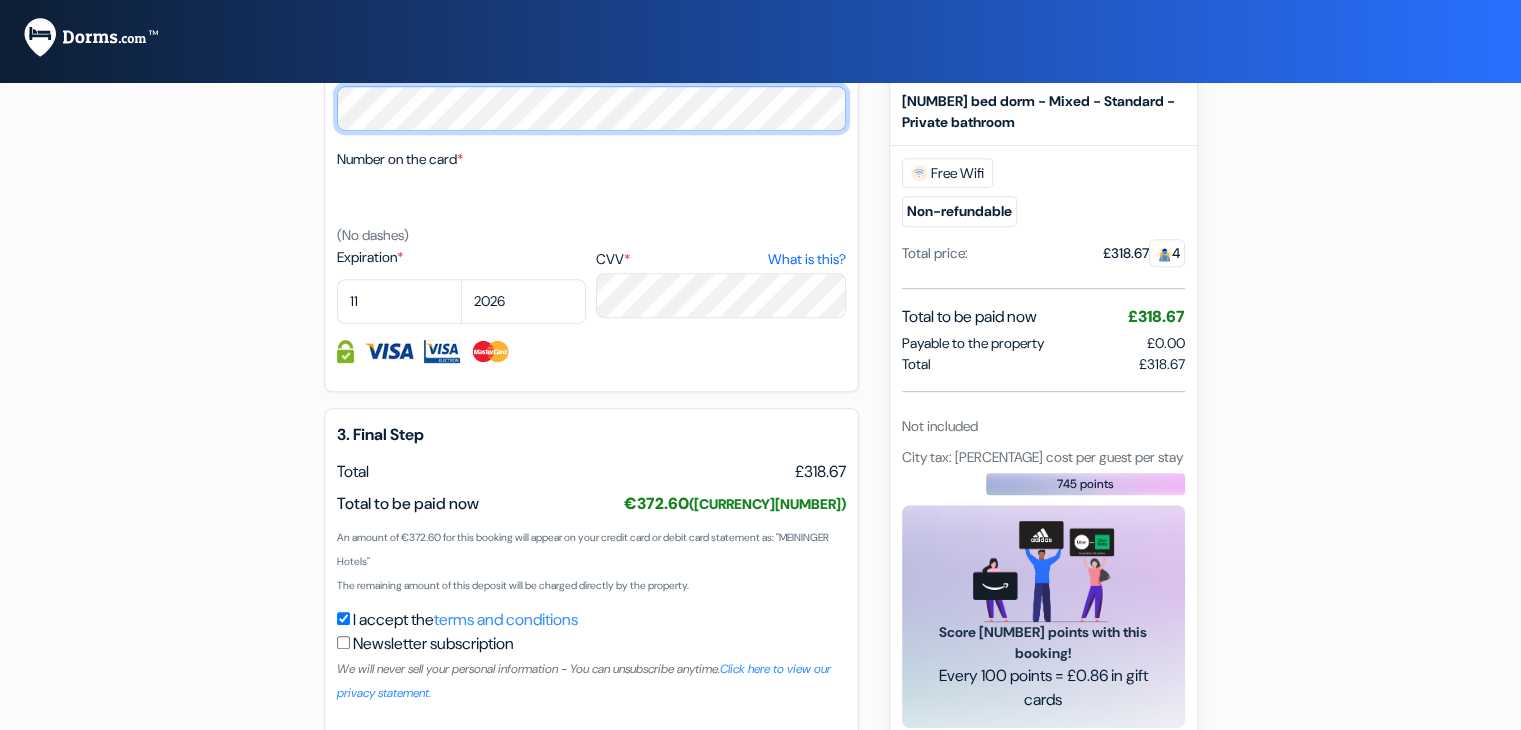 scroll, scrollTop: 864, scrollLeft: 0, axis: vertical 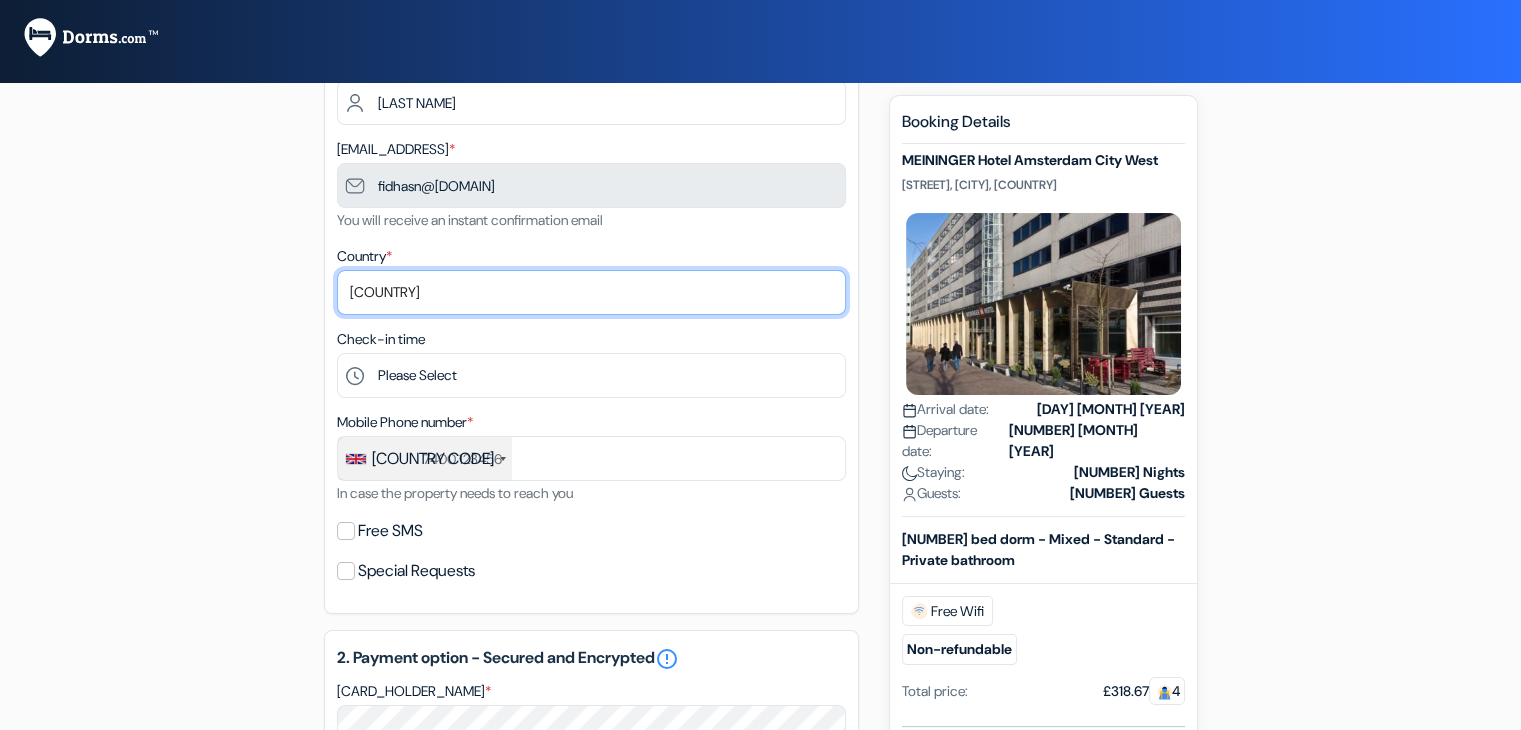 click on "Select country
Abkhazia
Afghanistan
Albania
Algeria
American Samoa
Andorra
Angola
Anguilla" at bounding box center (591, 292) 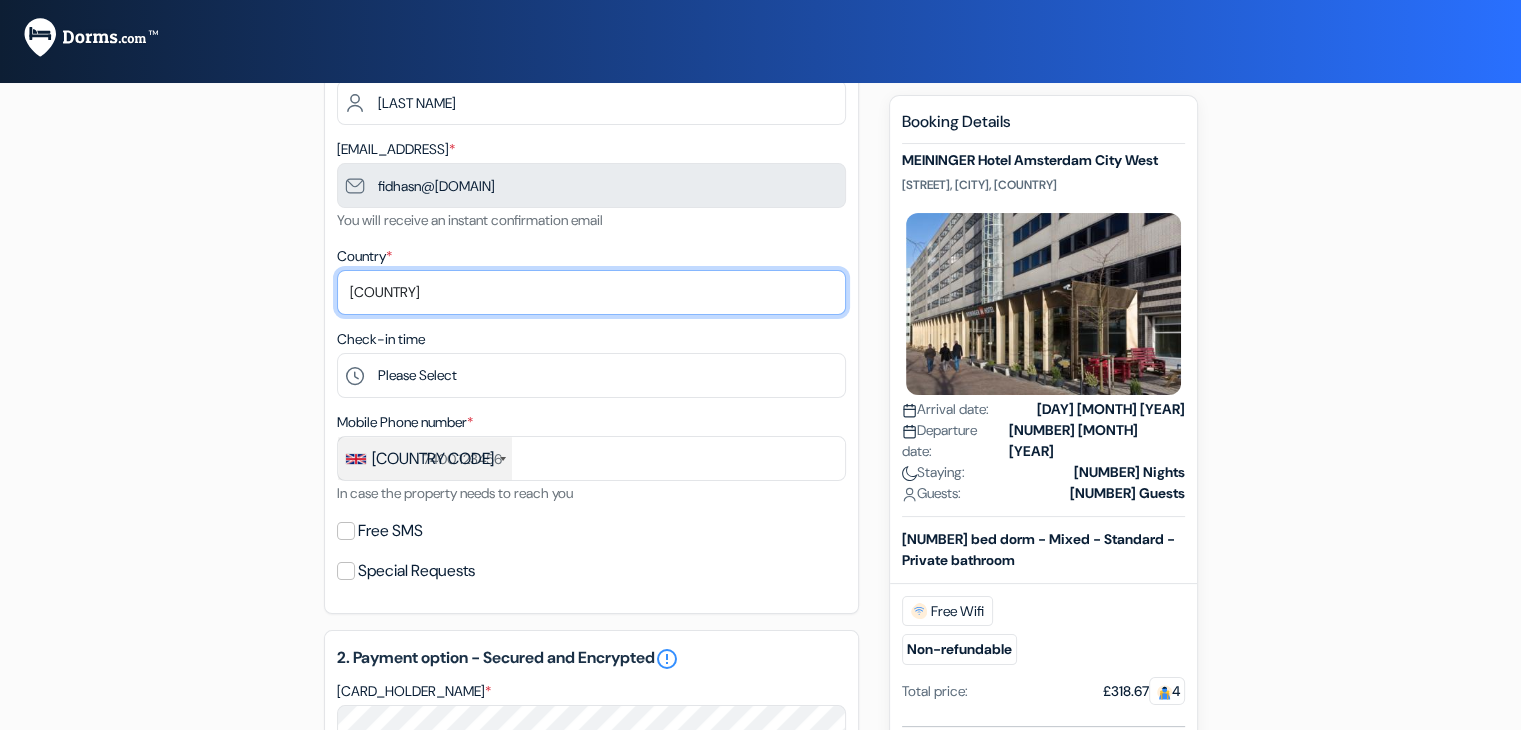 select on "254" 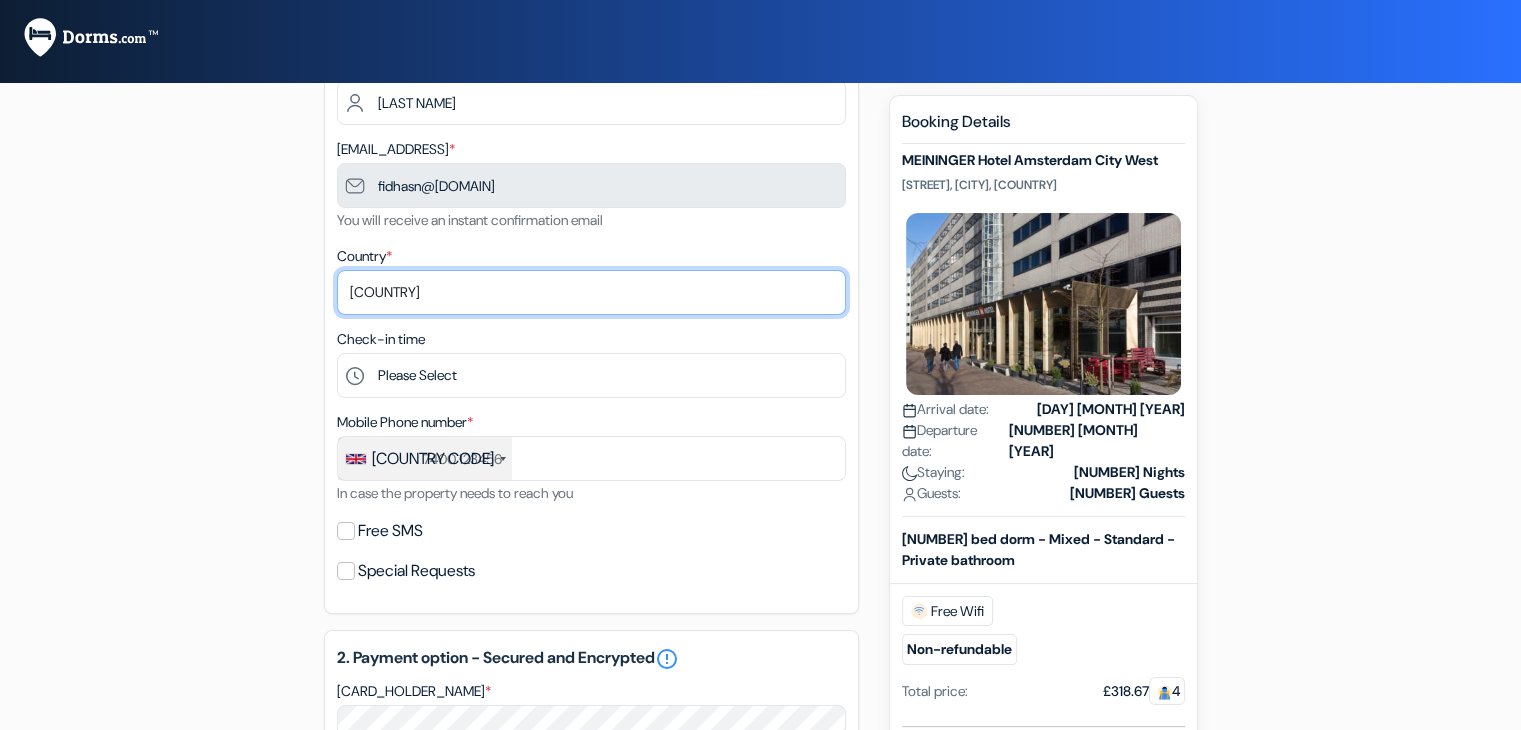 click on "Select country
Abkhazia
Afghanistan
Albania
Algeria
American Samoa
Andorra
Angola
Anguilla" at bounding box center [591, 292] 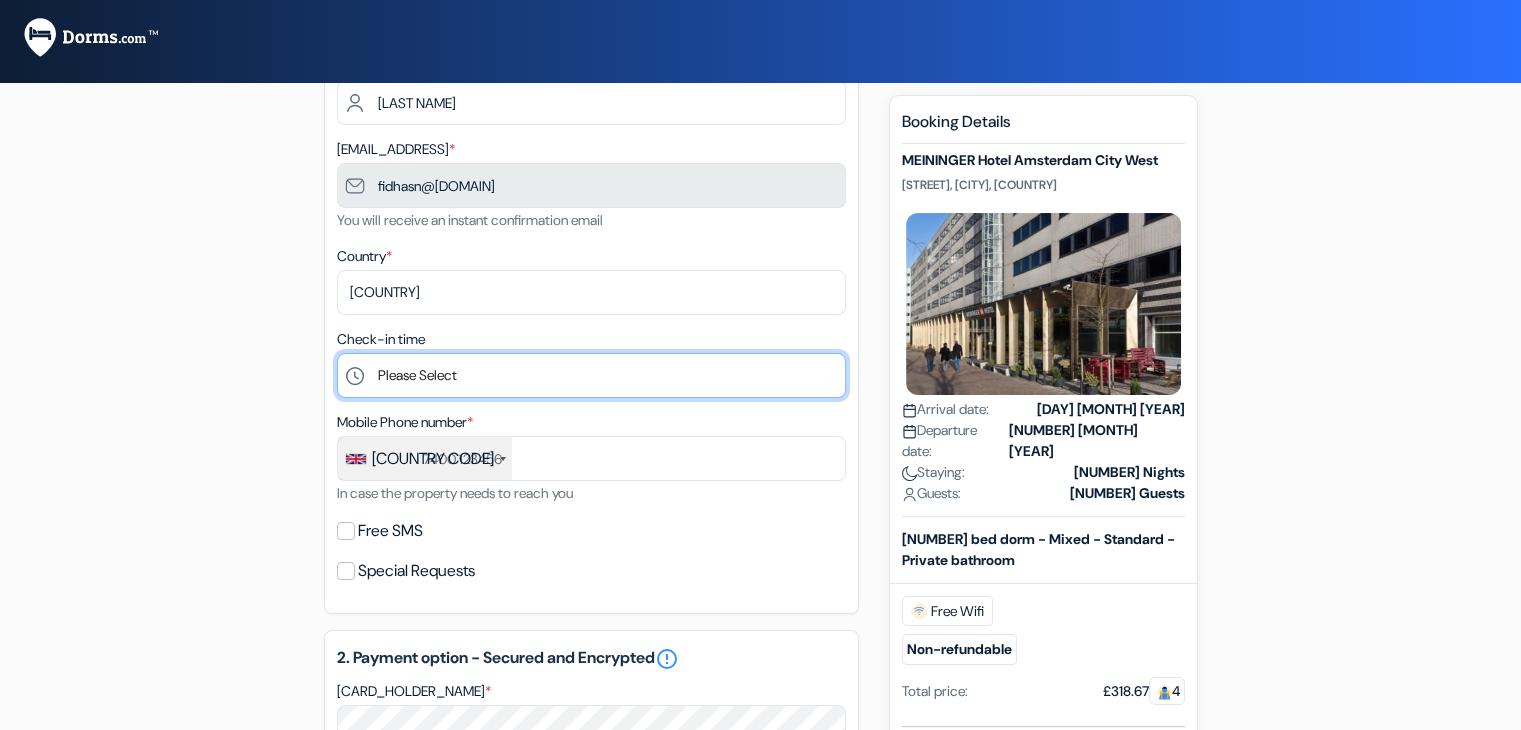 click on "Please Select
1:00
2:00
3:00
4:00
5:00
6:00
7:00
8:00
9:00
10:00
11:00
12:00 13:00 14:00 15:00" at bounding box center [591, 375] 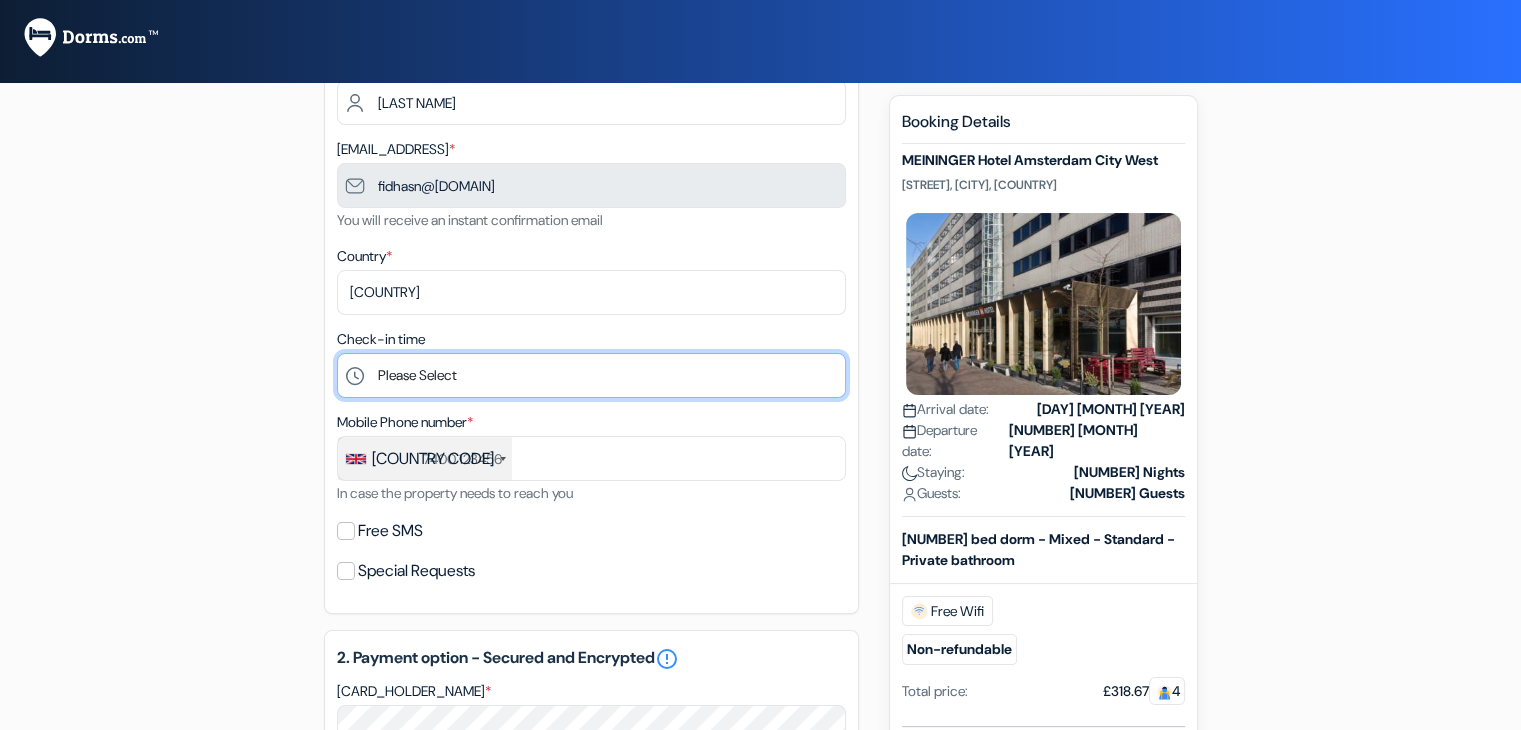 select on "[NUMBER]" 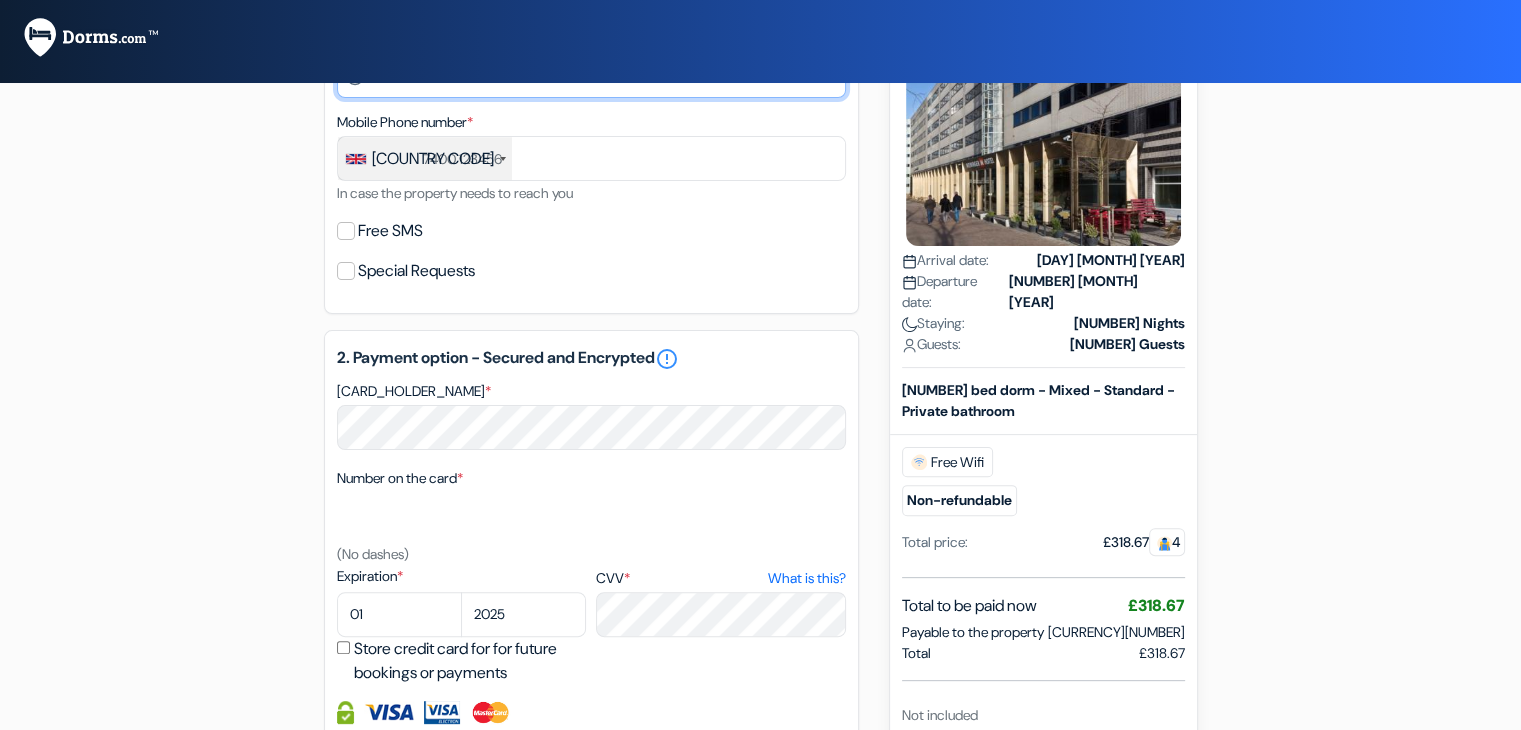 scroll, scrollTop: 400, scrollLeft: 0, axis: vertical 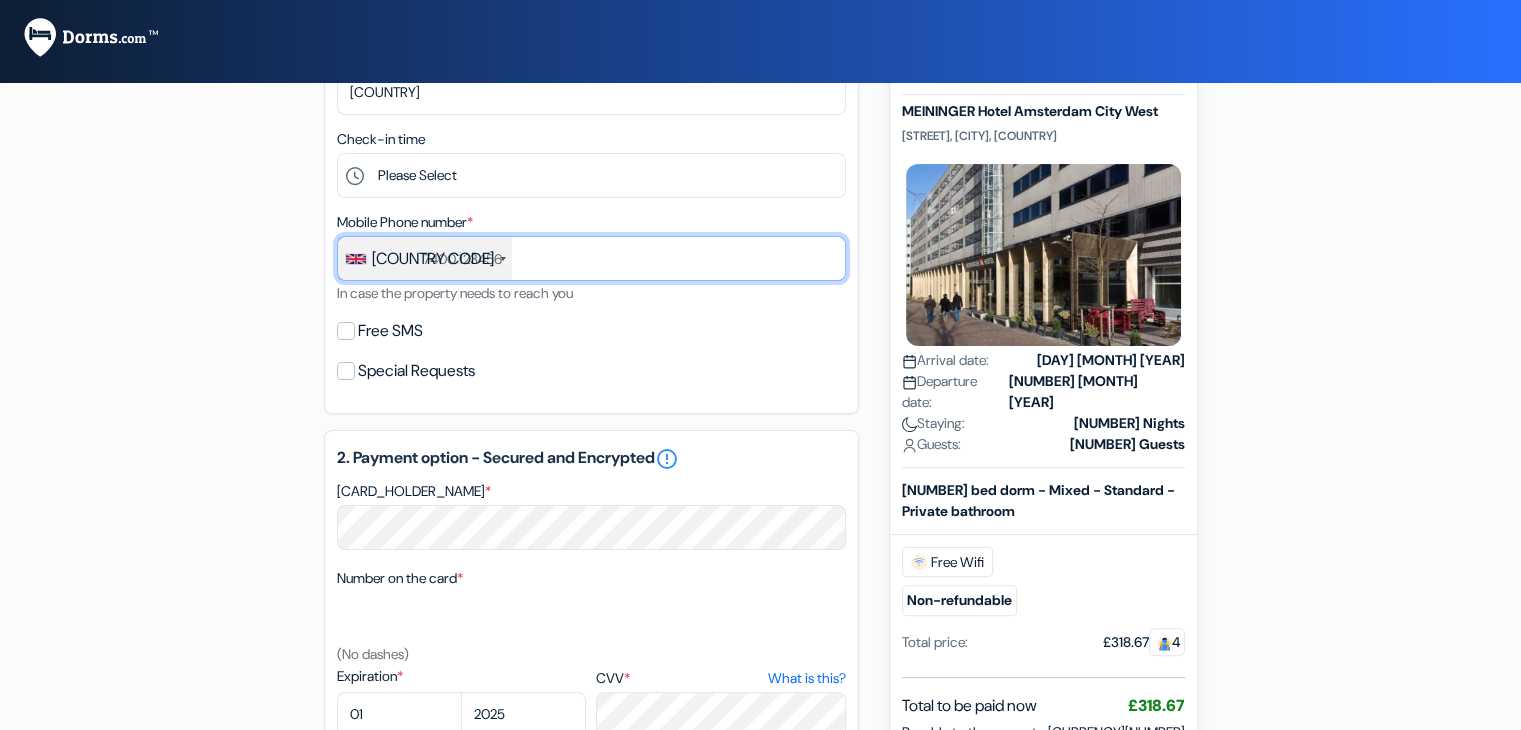 click at bounding box center (591, 258) 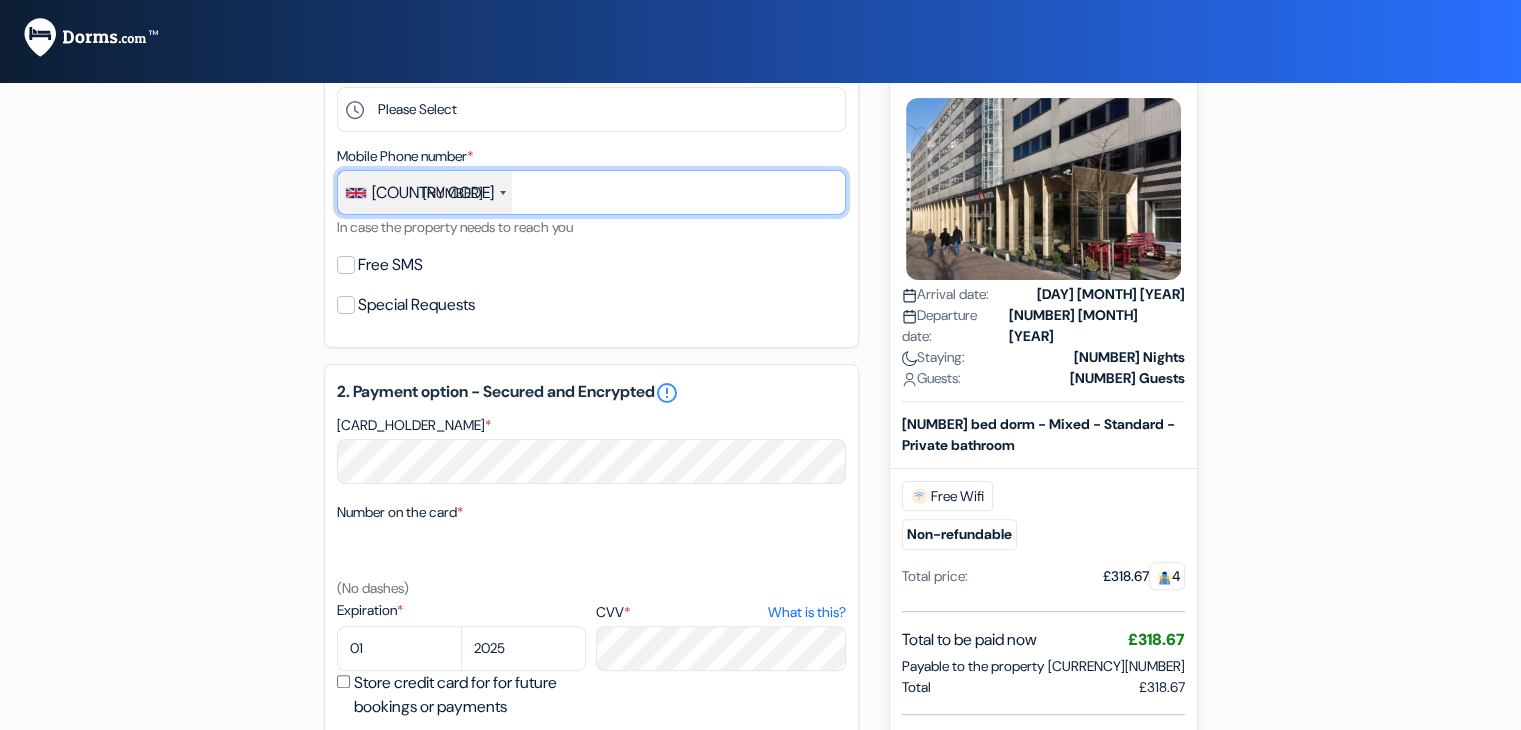 scroll, scrollTop: 500, scrollLeft: 0, axis: vertical 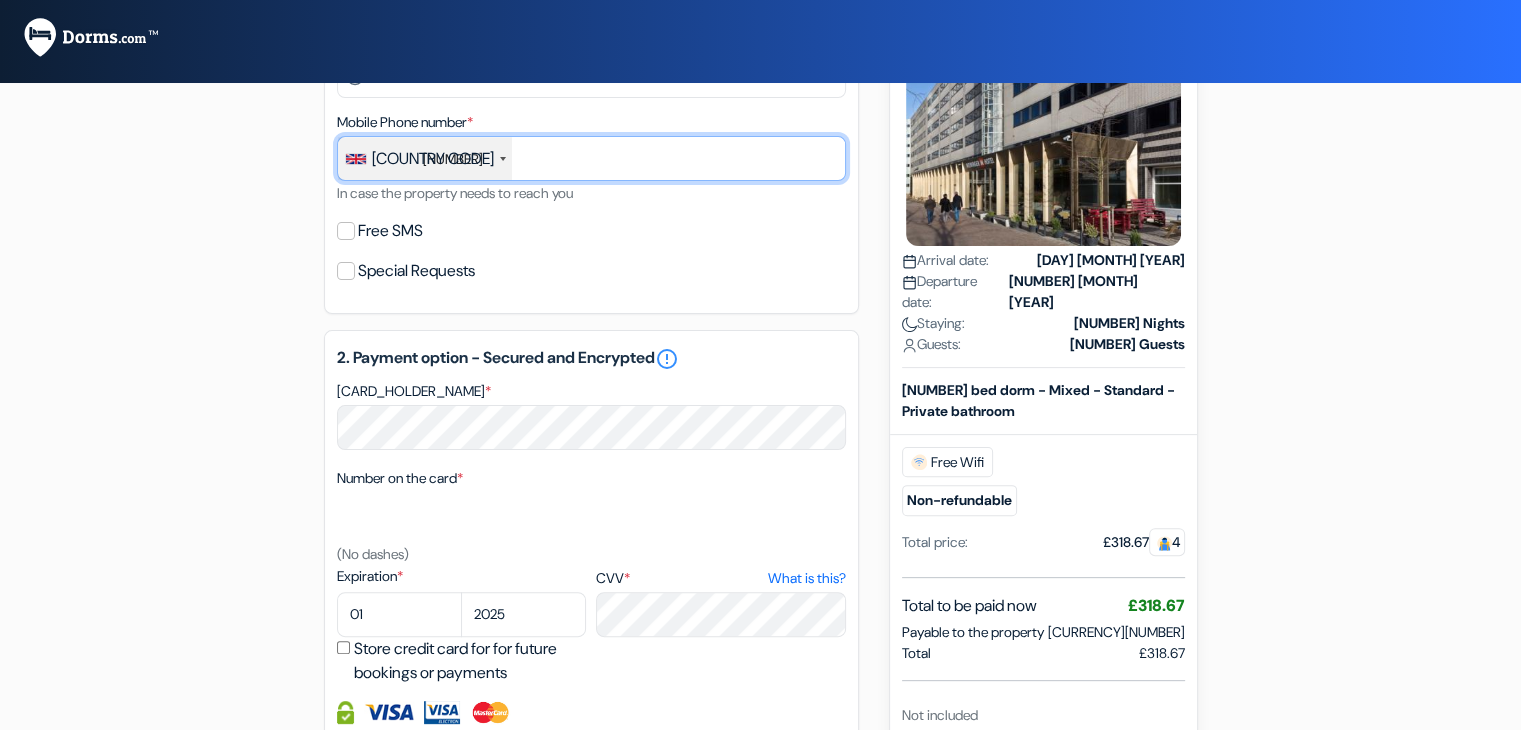 type on "[NUMBER]" 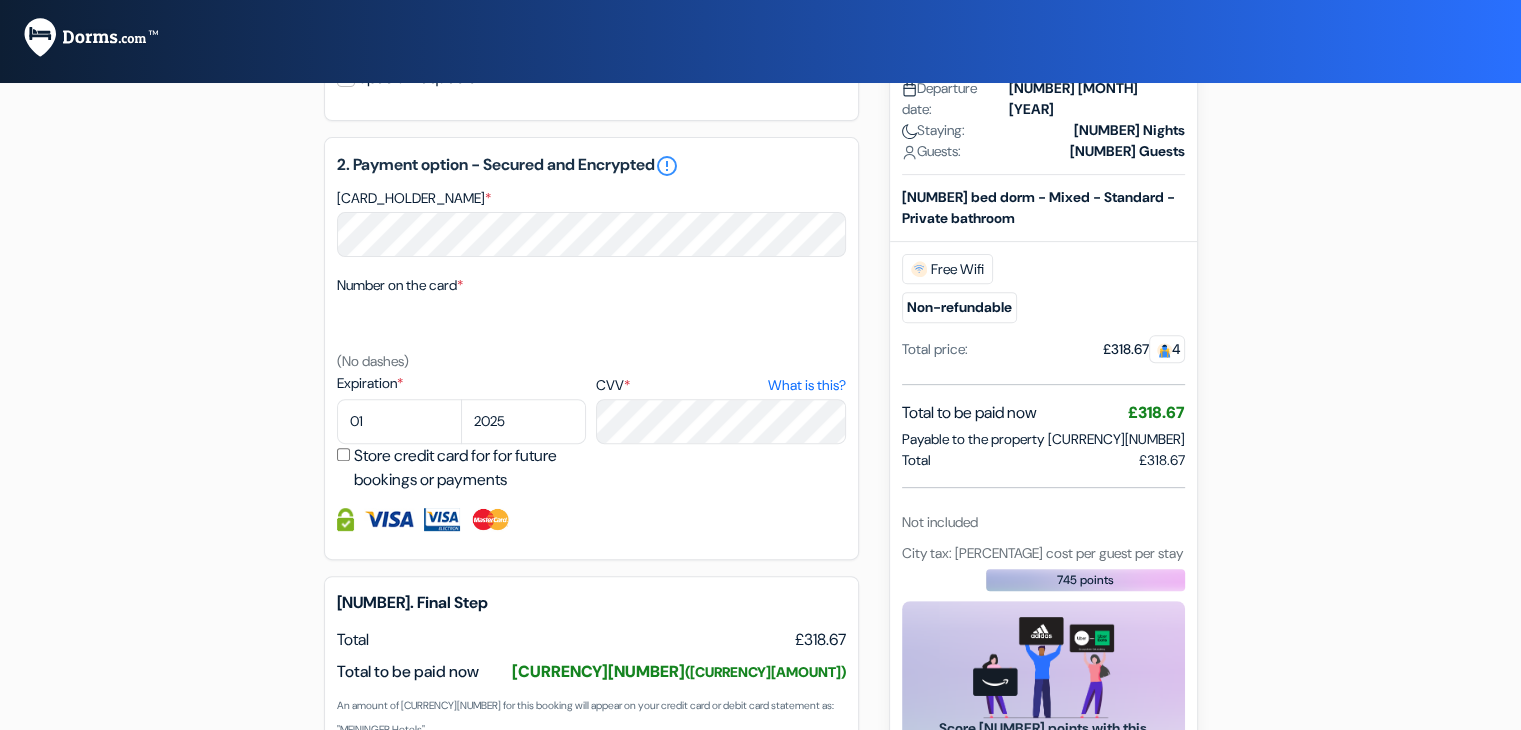 scroll, scrollTop: 700, scrollLeft: 0, axis: vertical 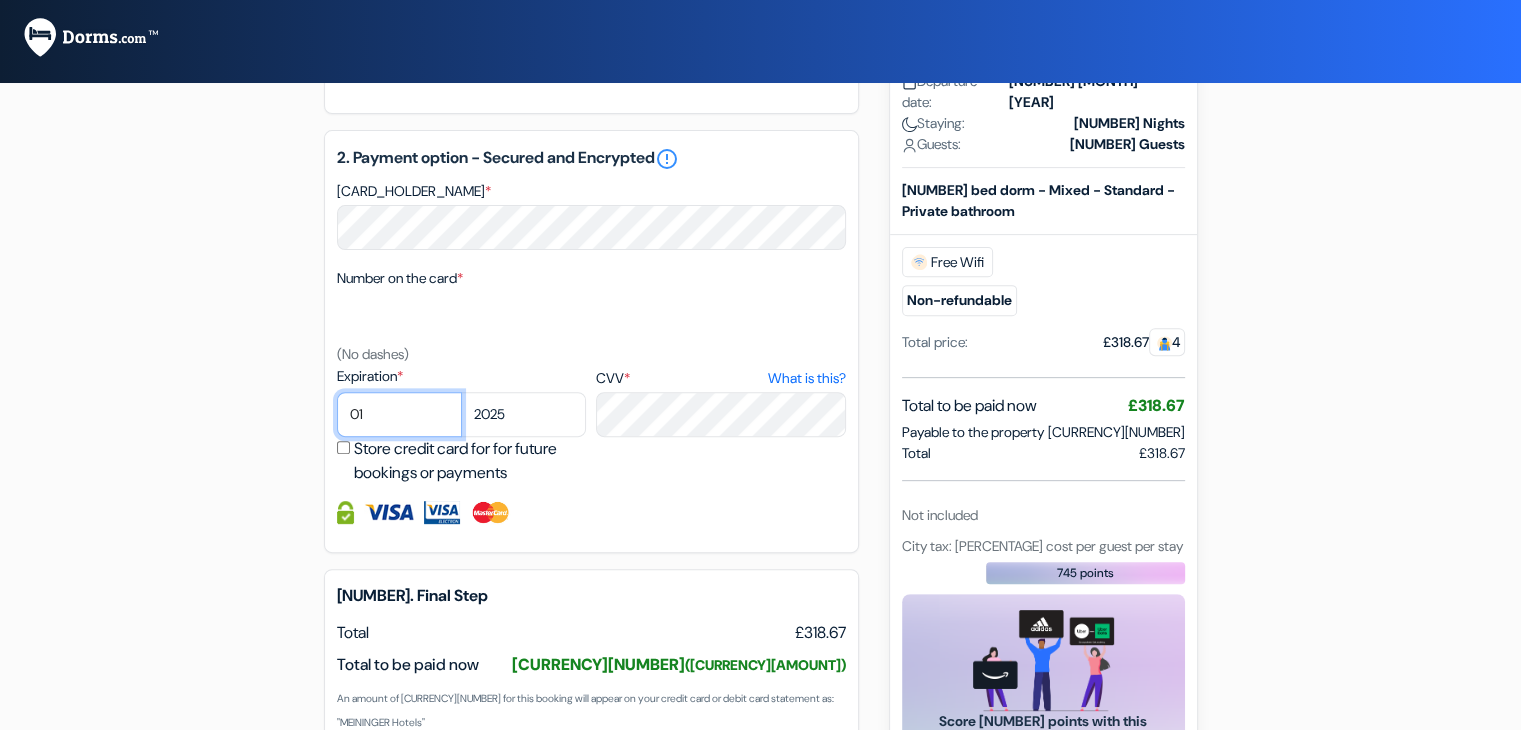 click on "01
02
03
04
05
06
07
08
09
10
11
12" at bounding box center (399, 414) 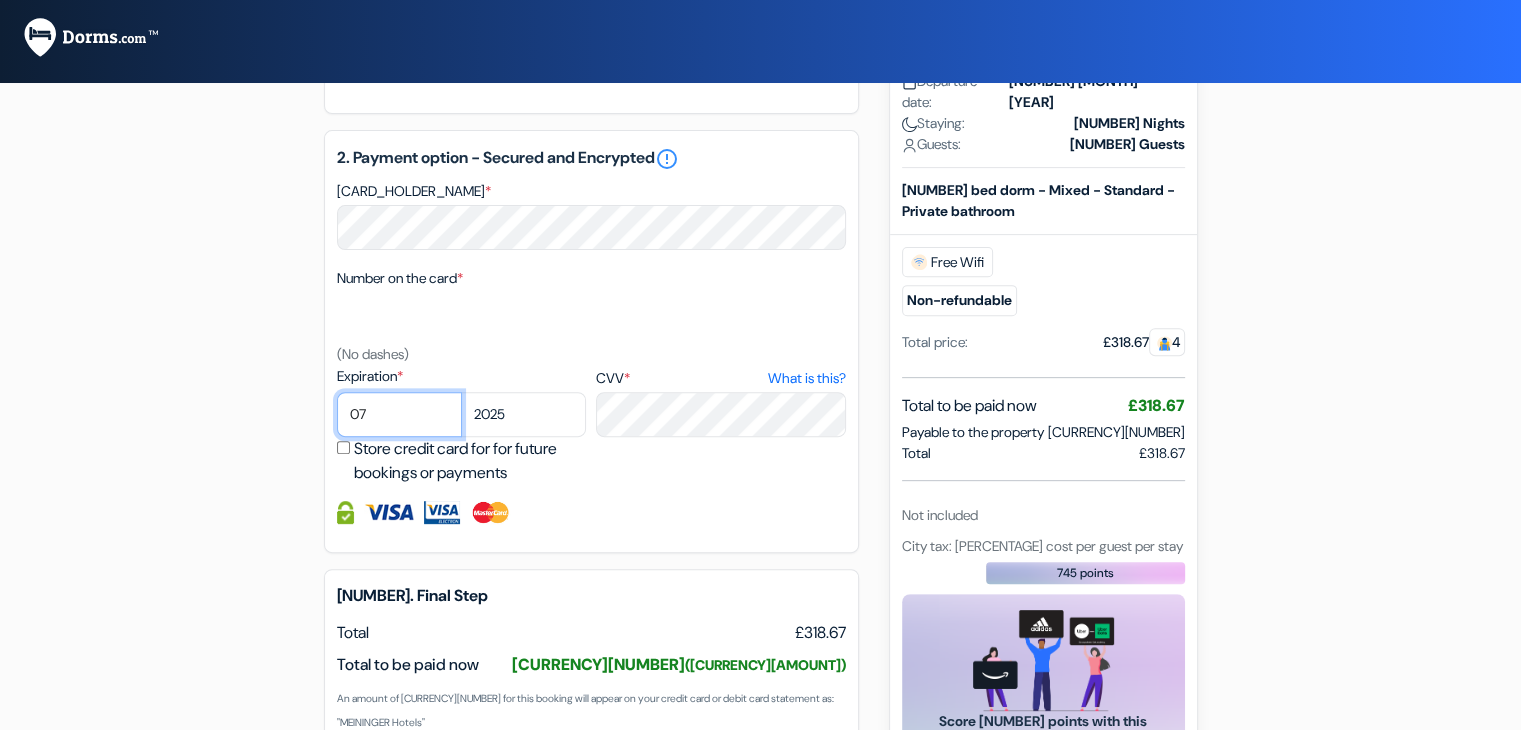 click on "01
02
03
04
05
06
07
08
09
10
11
12" at bounding box center (399, 414) 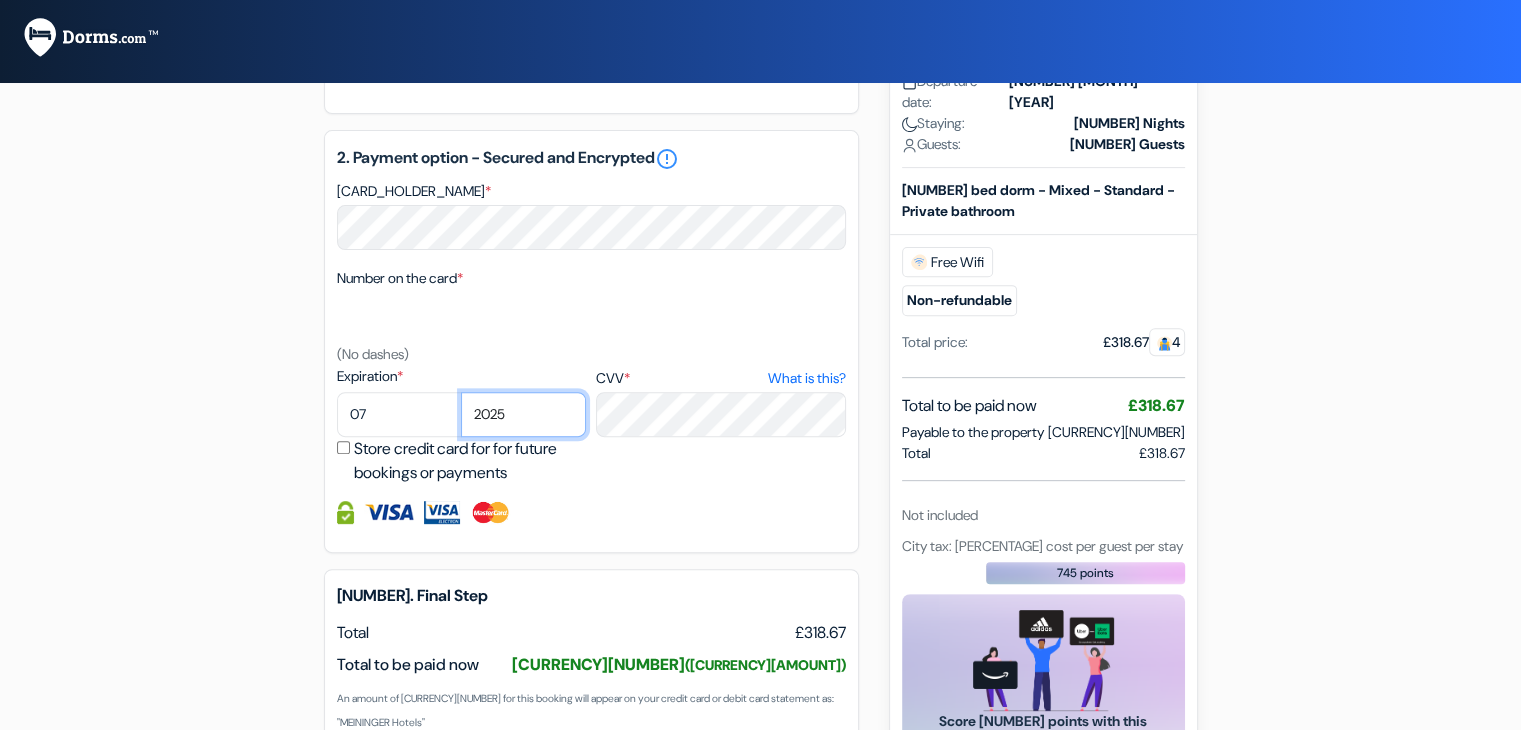 click on "2025
2026
2027
2028
2029
2030
2031
2032
2033 2034 2035 2036 2037 2038 2039 2040 2041 2042 2043" at bounding box center (523, 414) 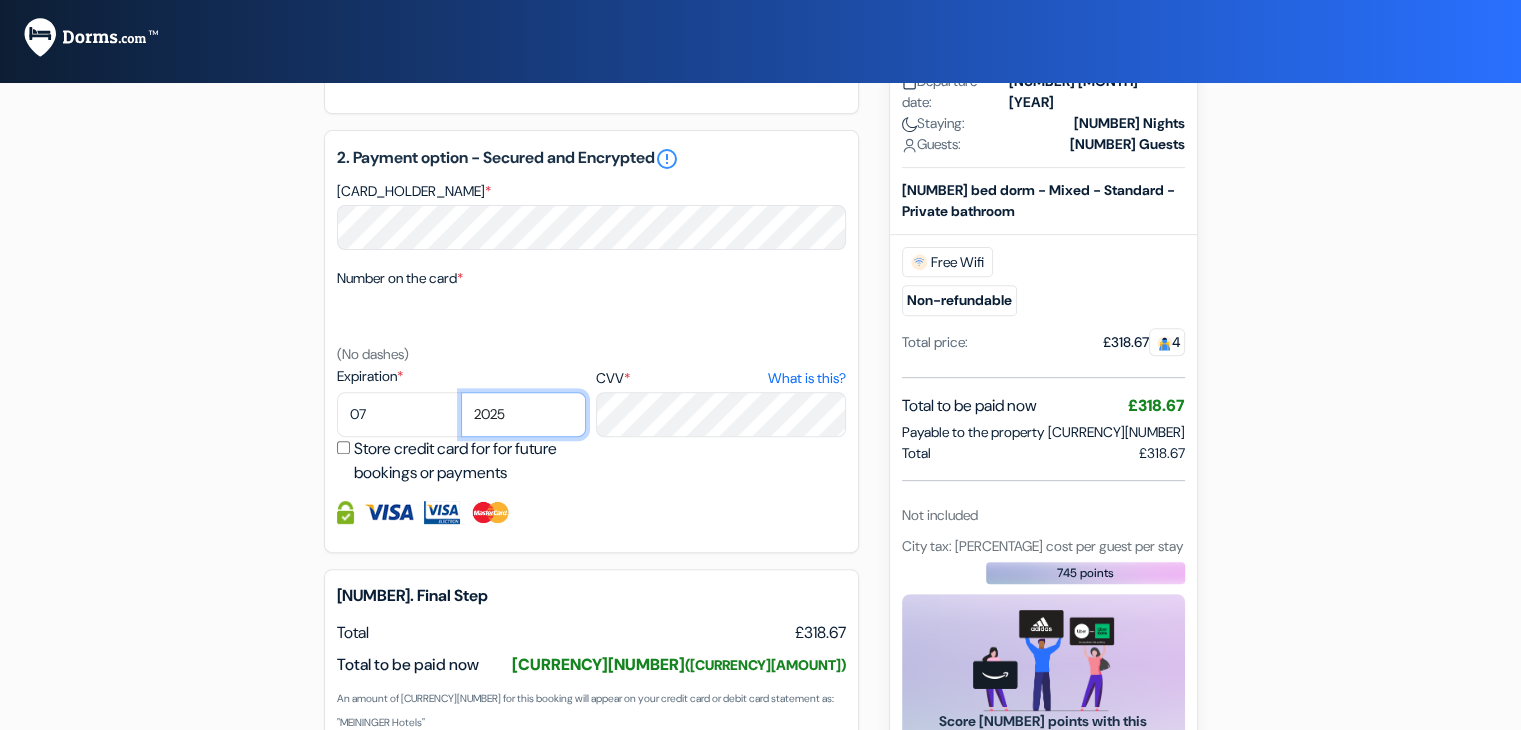 select on "2030" 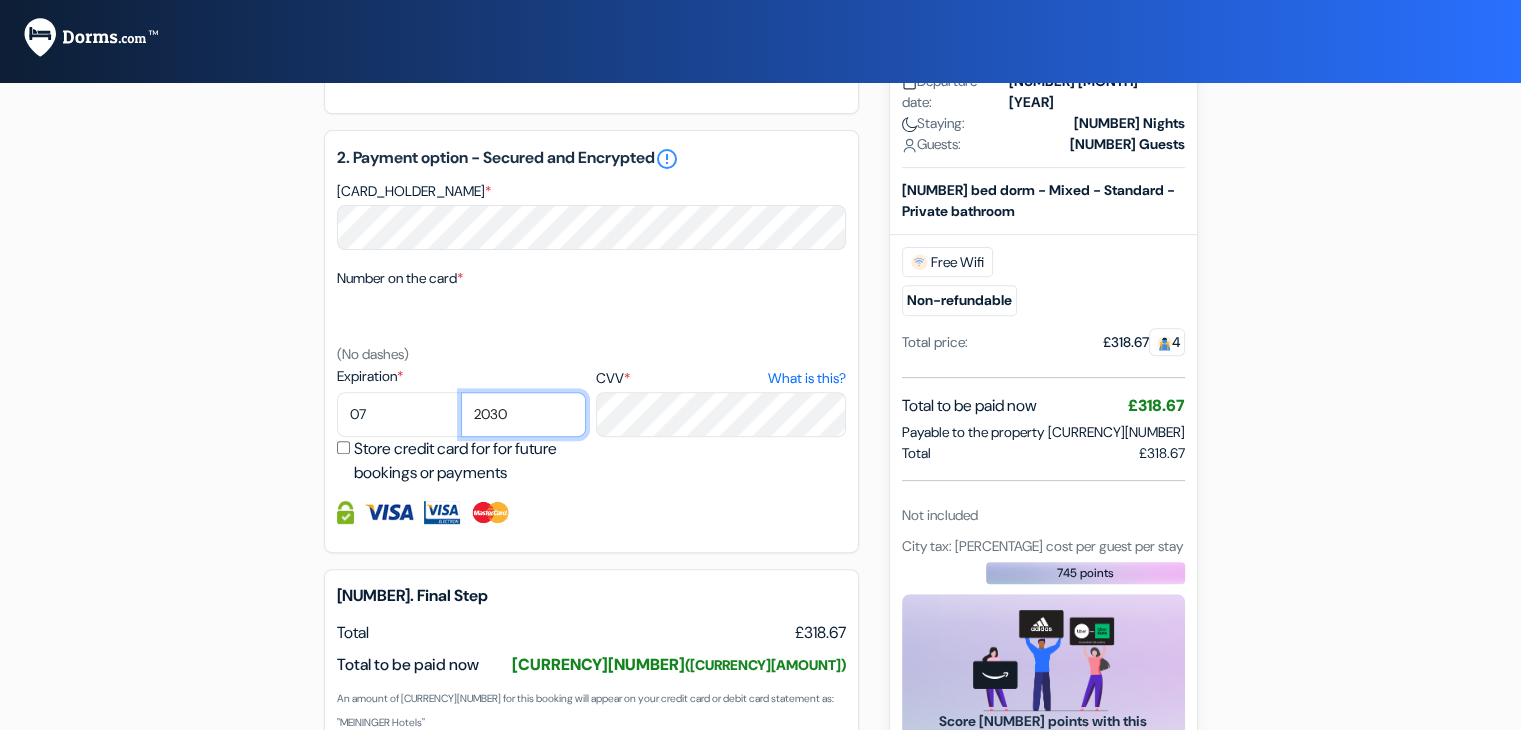 click on "2025
2026
2027
2028
2029
2030
2031
2032
2033 2034 2035 2036 2037 2038 2039 2040 2041 2042 2043" at bounding box center [523, 414] 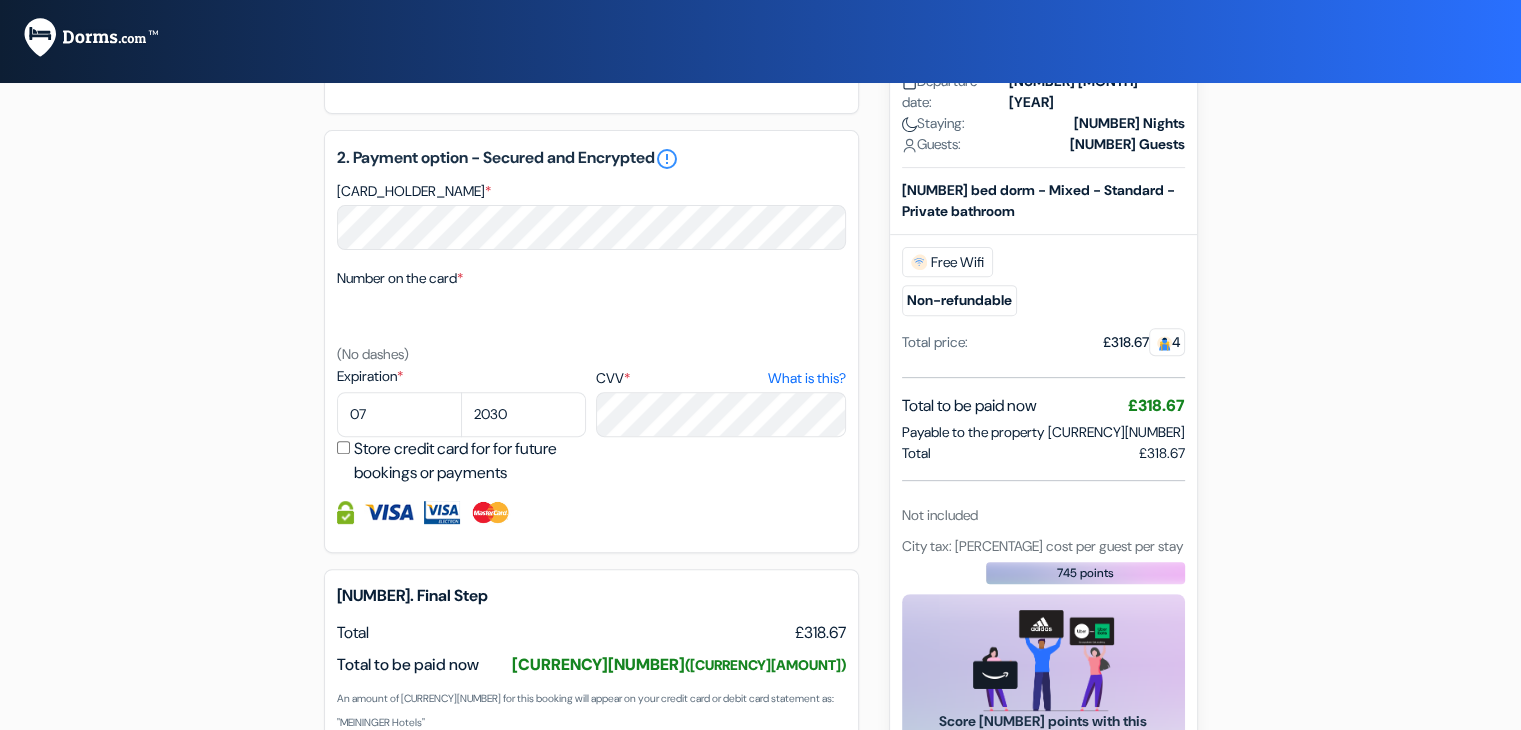 click on "MEININGER Hotel Amsterdam City West
[STREET_ADDRESS],
[CITY],
[COUNTRY]
Property Details
X
done done
*" at bounding box center (761, 151) 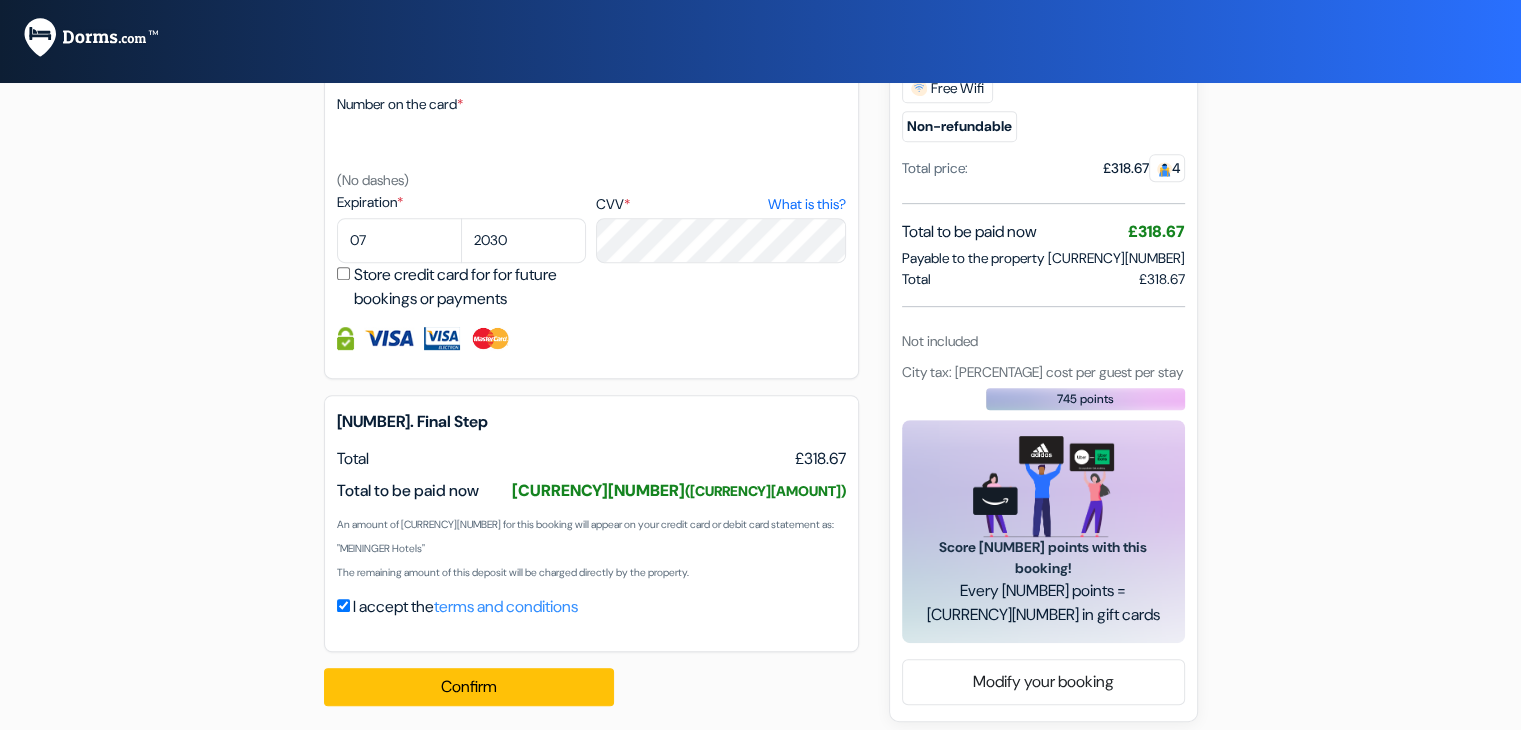 scroll, scrollTop: 888, scrollLeft: 0, axis: vertical 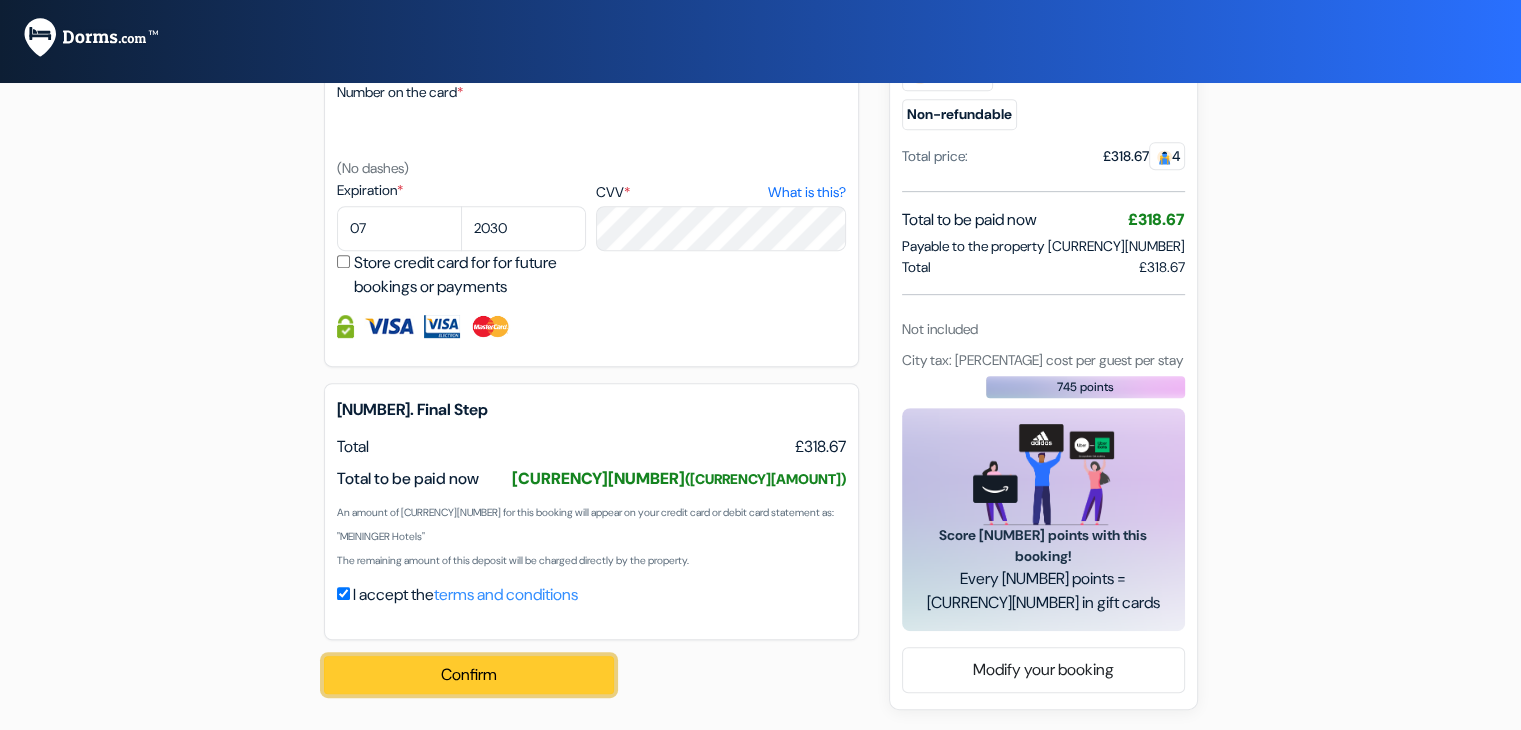 click on "Confirm
Loading..." at bounding box center [469, 675] 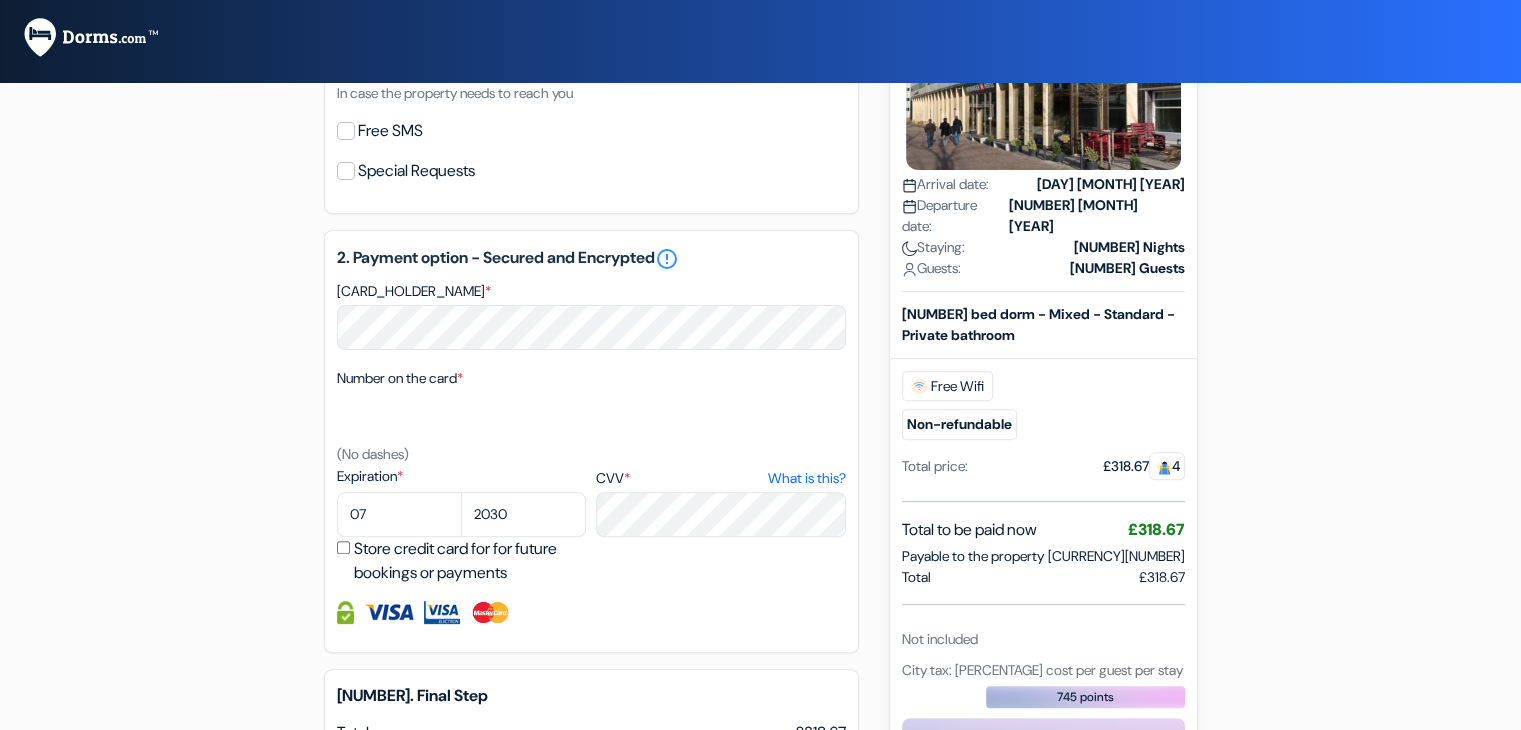 scroll, scrollTop: 800, scrollLeft: 0, axis: vertical 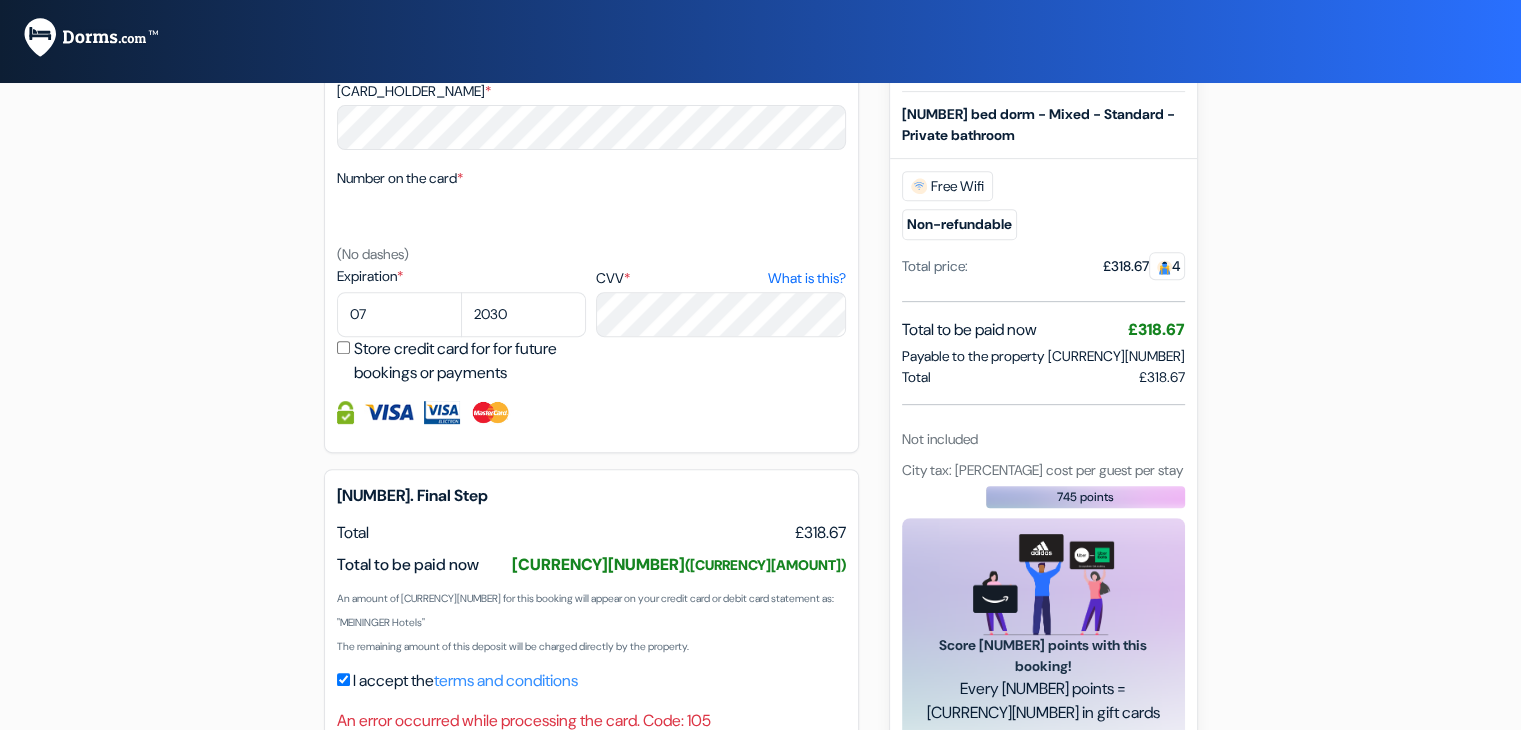 click on "2. Payment option - Secured and Encrypted                         error_outline
Cardholder’s name  *
Number on the card  *
(No dashes)
Expiration                                             *
01
02" at bounding box center [591, 241] 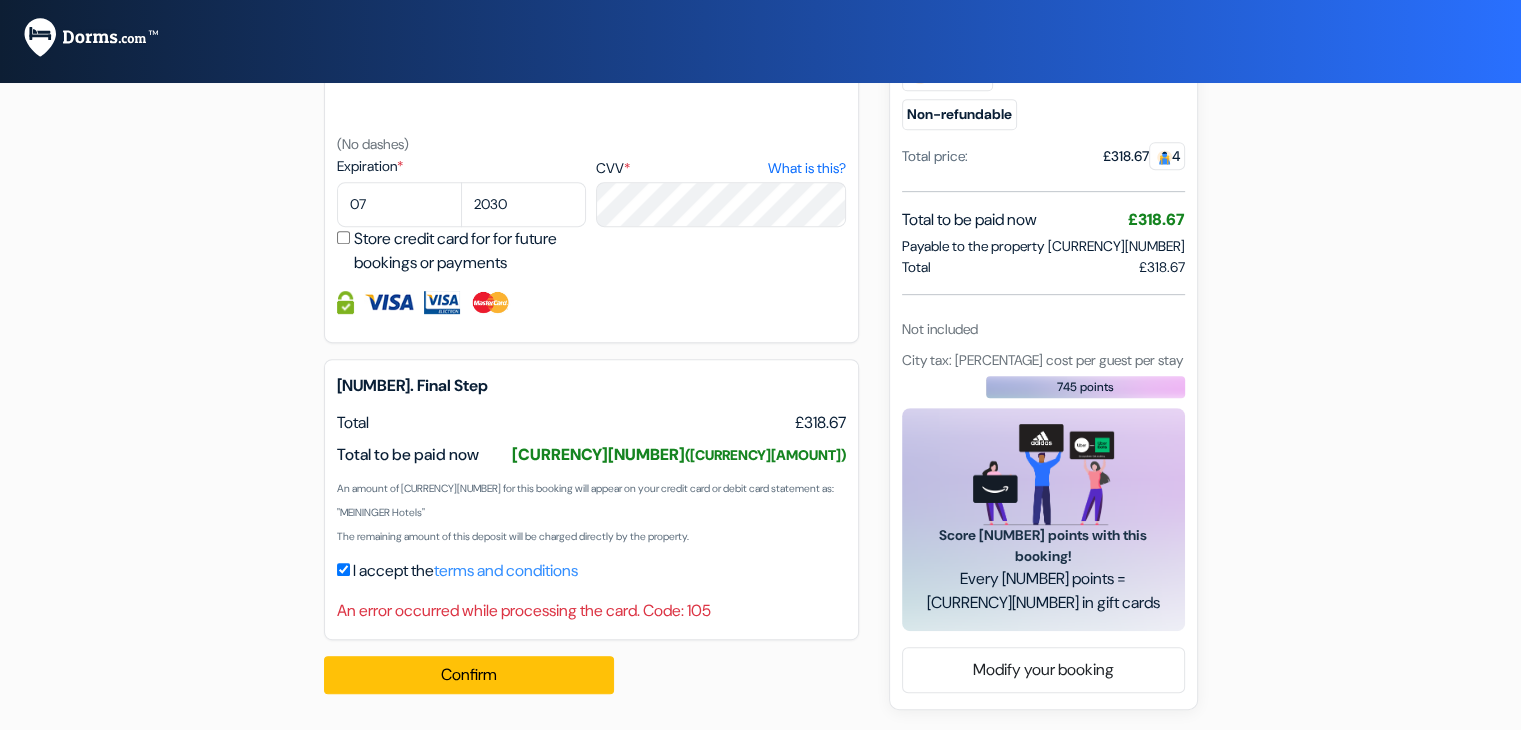 scroll, scrollTop: 912, scrollLeft: 0, axis: vertical 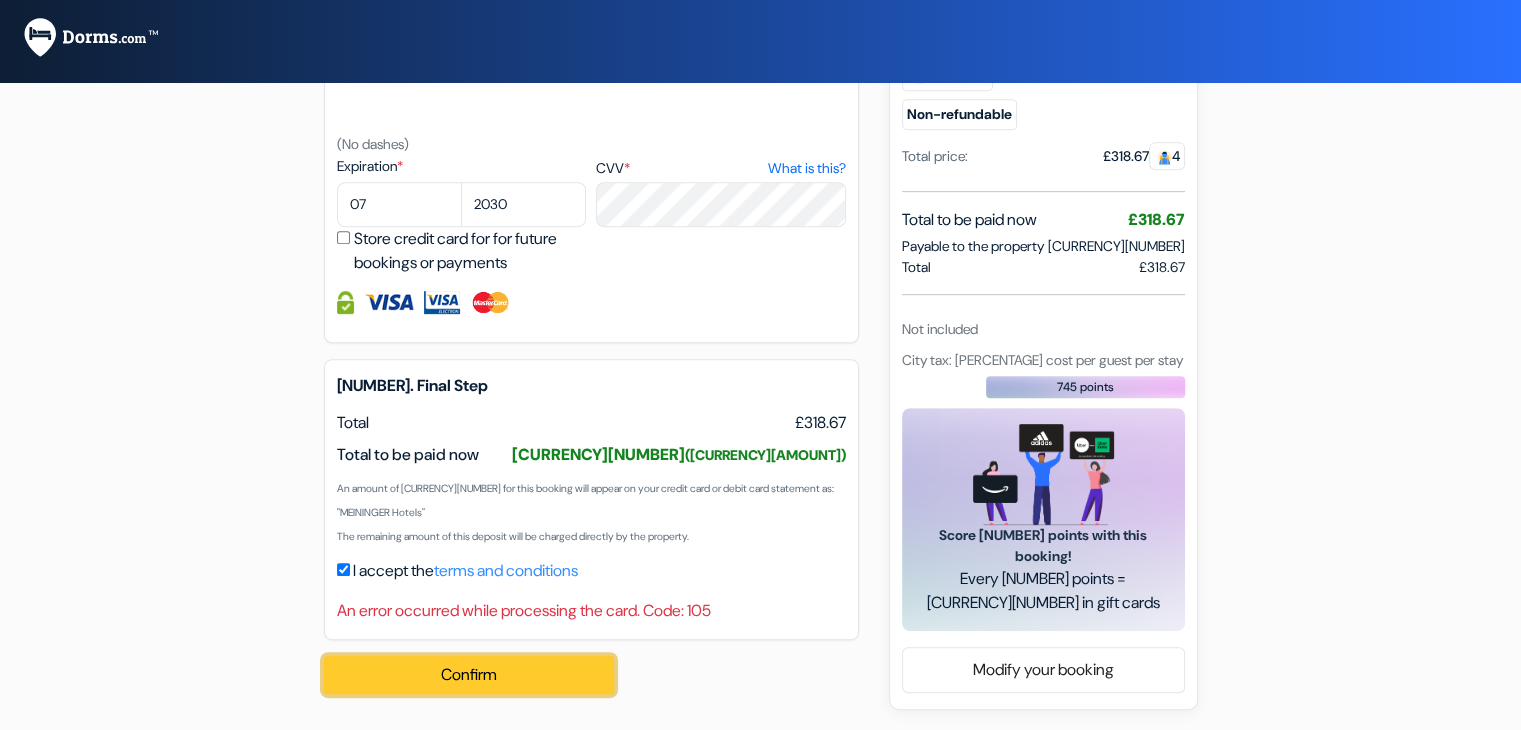 click on "Confirm
Loading..." at bounding box center [469, 675] 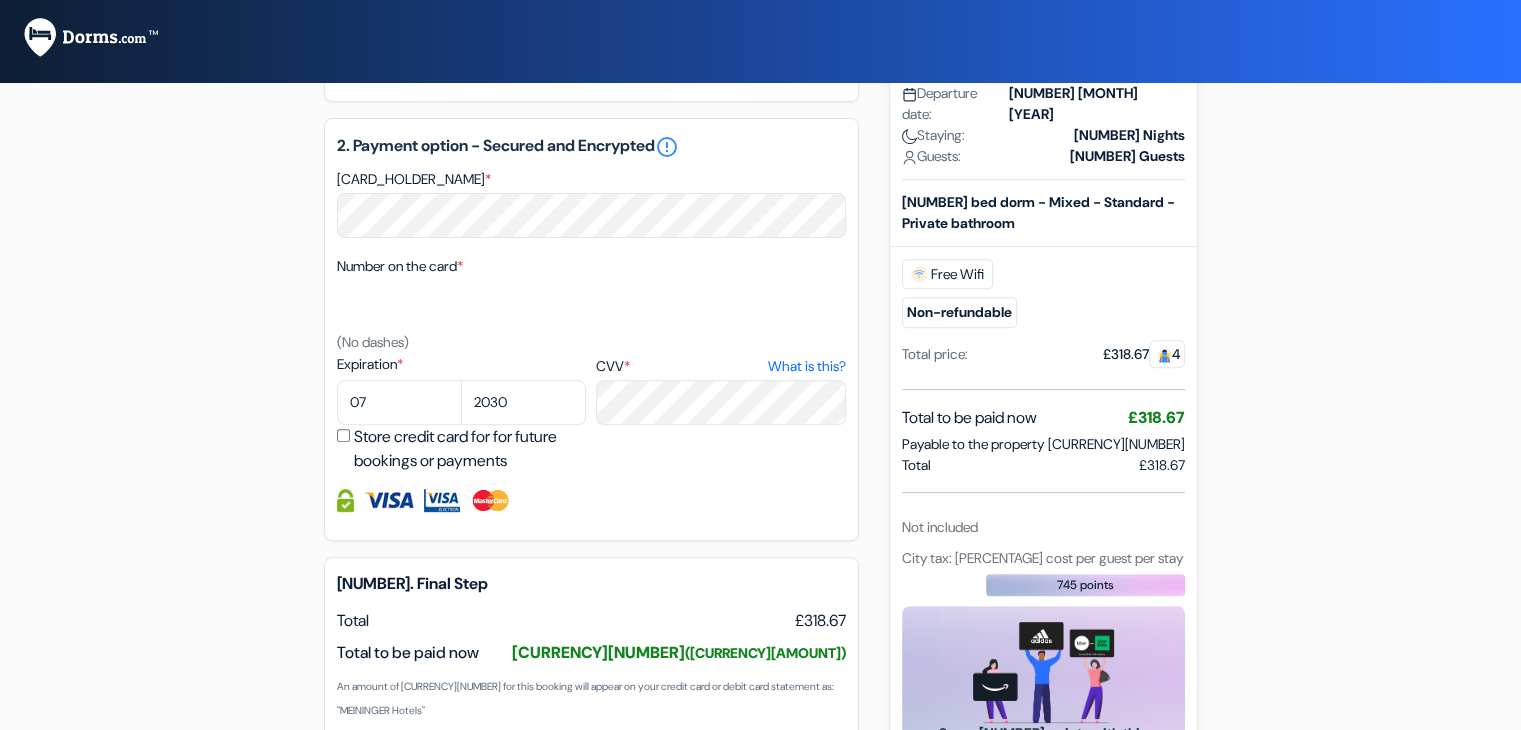 scroll, scrollTop: 712, scrollLeft: 0, axis: vertical 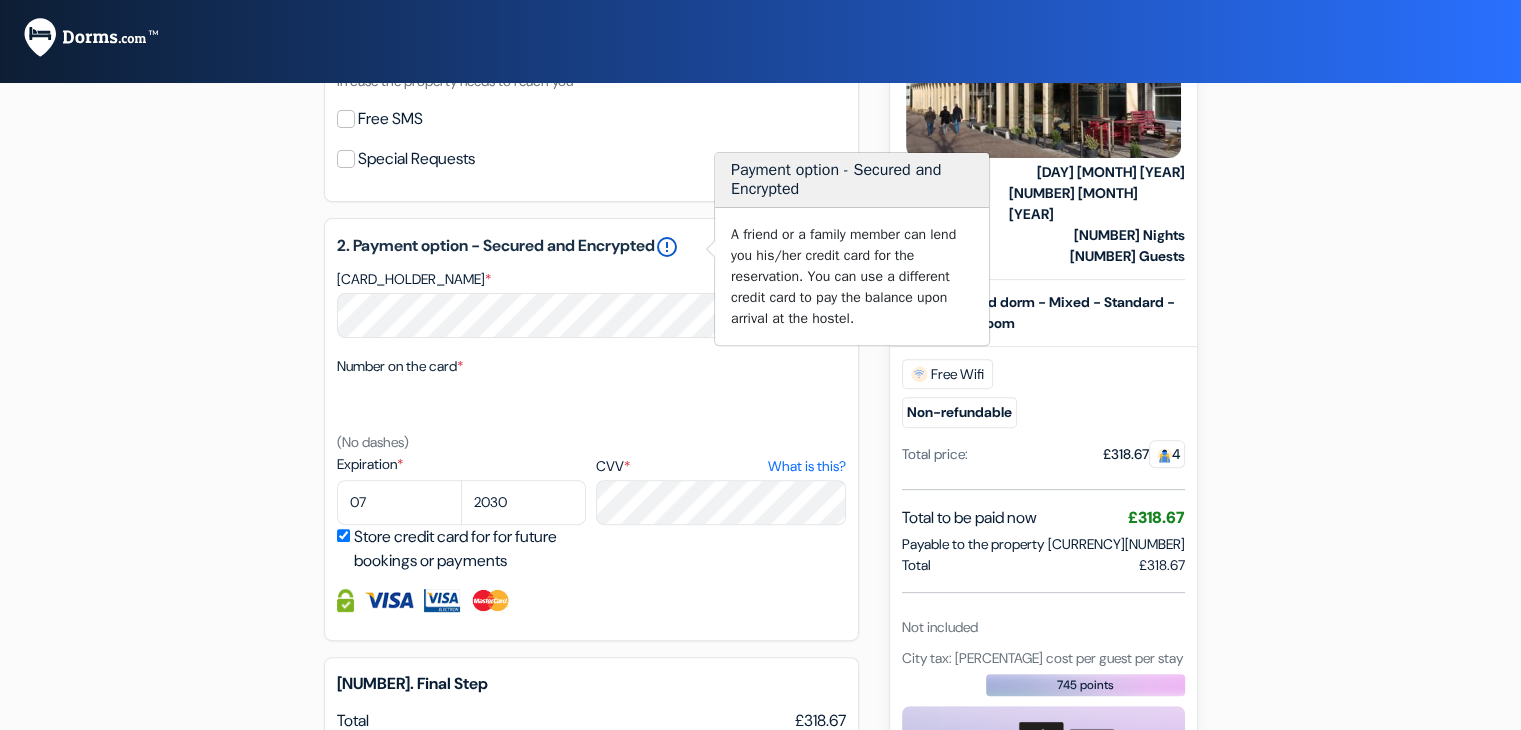 click on "error_outline" at bounding box center (667, 247) 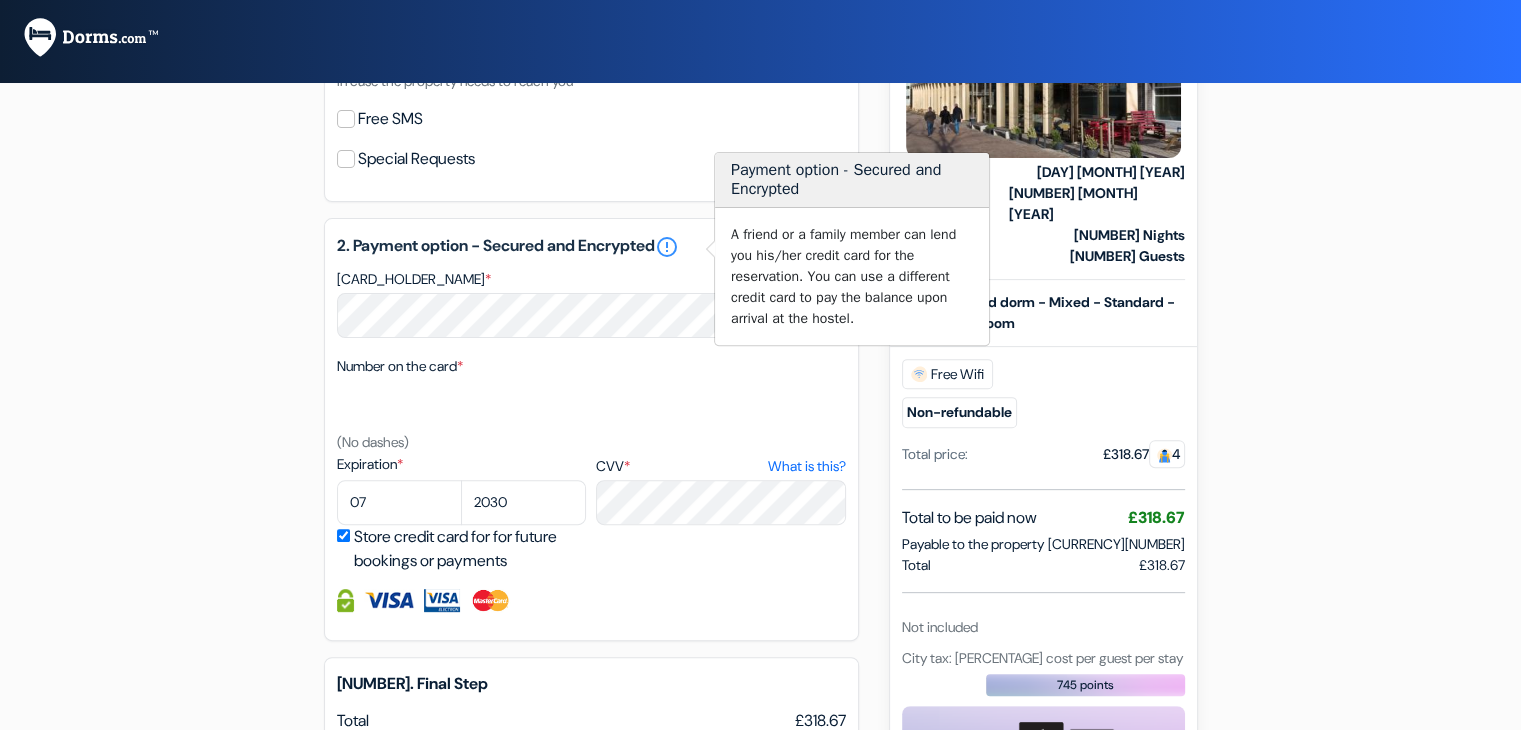 click on "2. Payment option - Secured and Encrypted                         error_outline
Cardholder’s name  *
Number on the card  *
(No dashes)
Expiration                                             *
01
02" at bounding box center (591, 429) 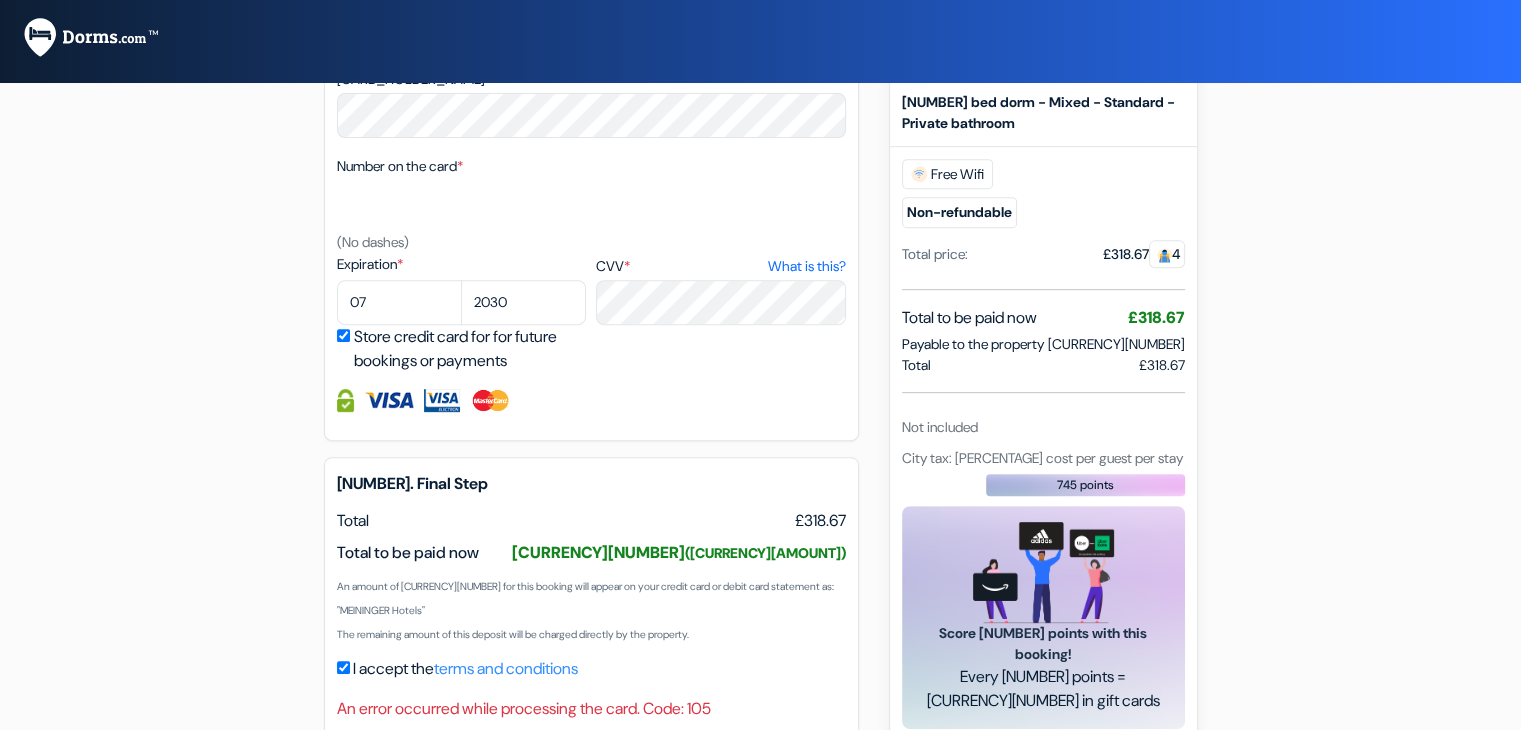 scroll, scrollTop: 912, scrollLeft: 0, axis: vertical 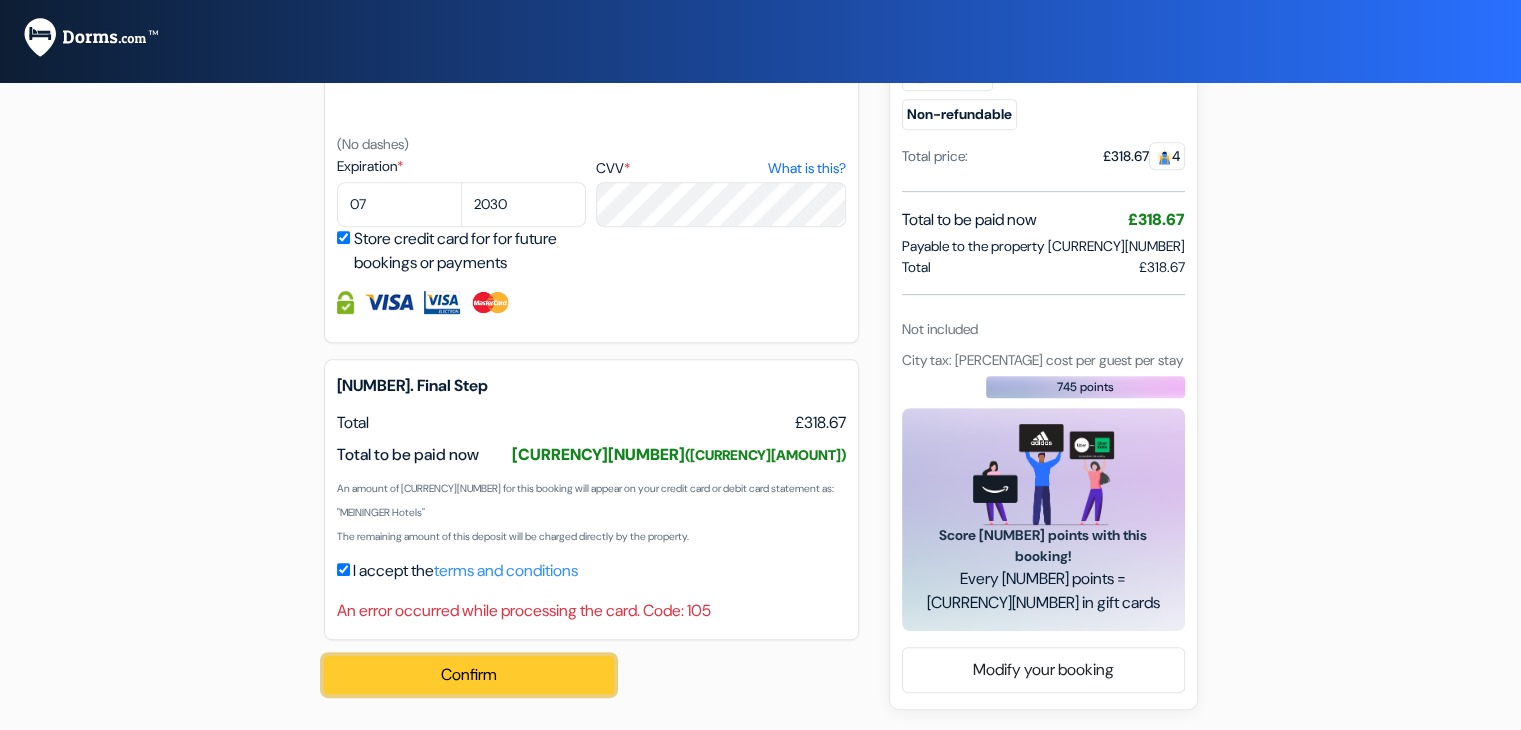 click on "Confirm
Loading..." at bounding box center [469, 675] 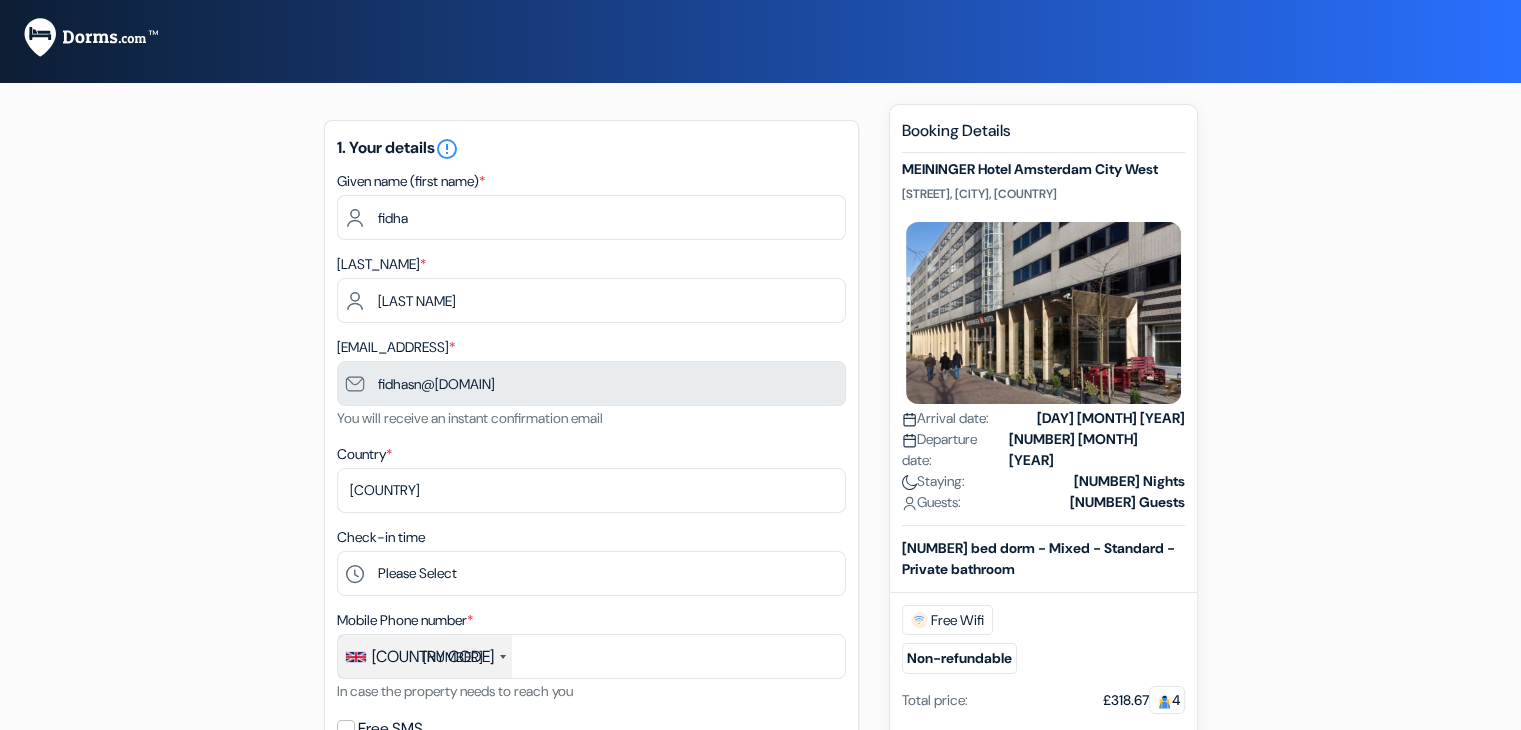 scroll, scrollTop: 0, scrollLeft: 0, axis: both 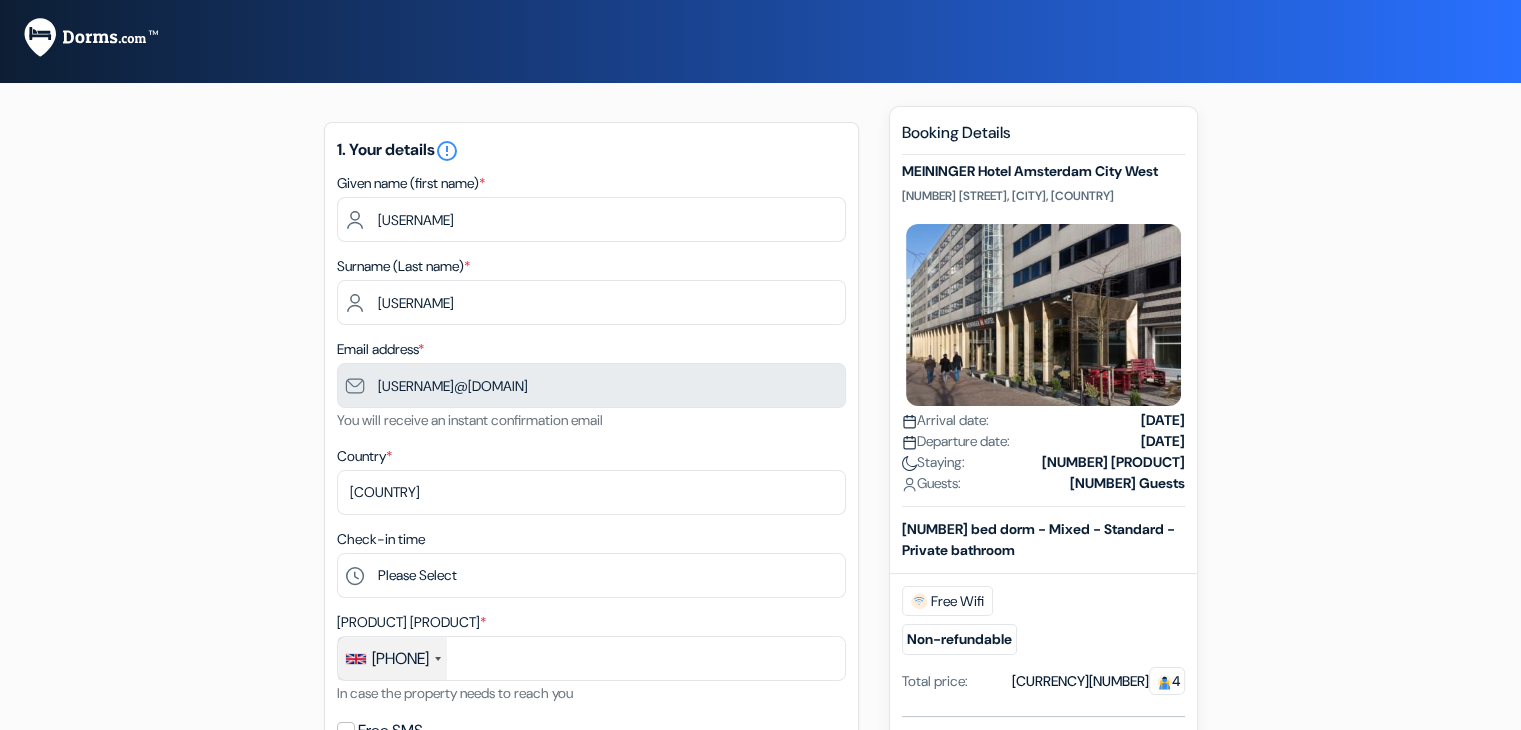 click on "MEININGER Hotel Amsterdam City West
[STREET_ADDRESS],
[CITY],
[COUNTRY]
Property Details
X
done done
*" at bounding box center (761, 851) 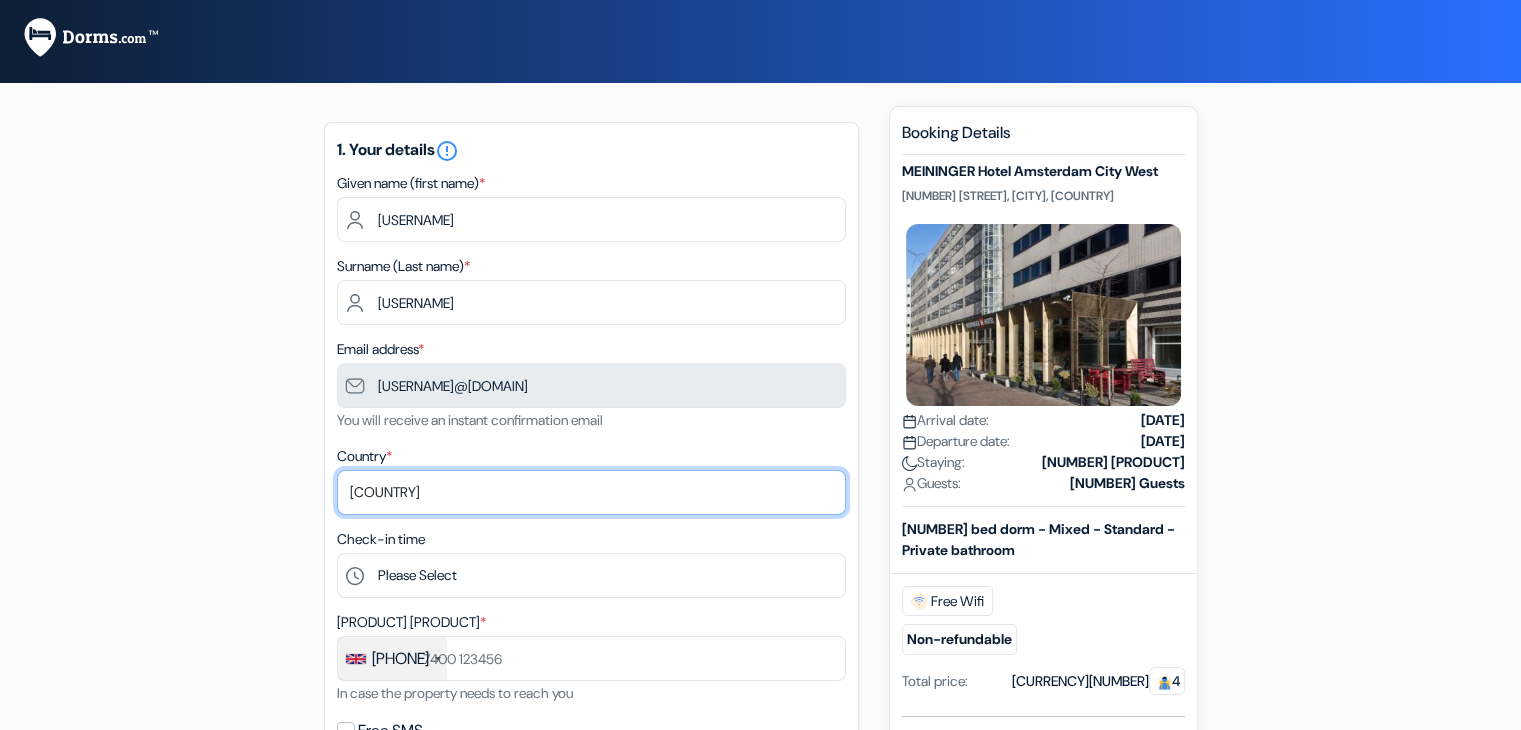 click on "Select country
Abkhazia
Afghanistan
Albania
Algeria
American Samoa
Andorra
Angola
Anguilla" at bounding box center [591, 492] 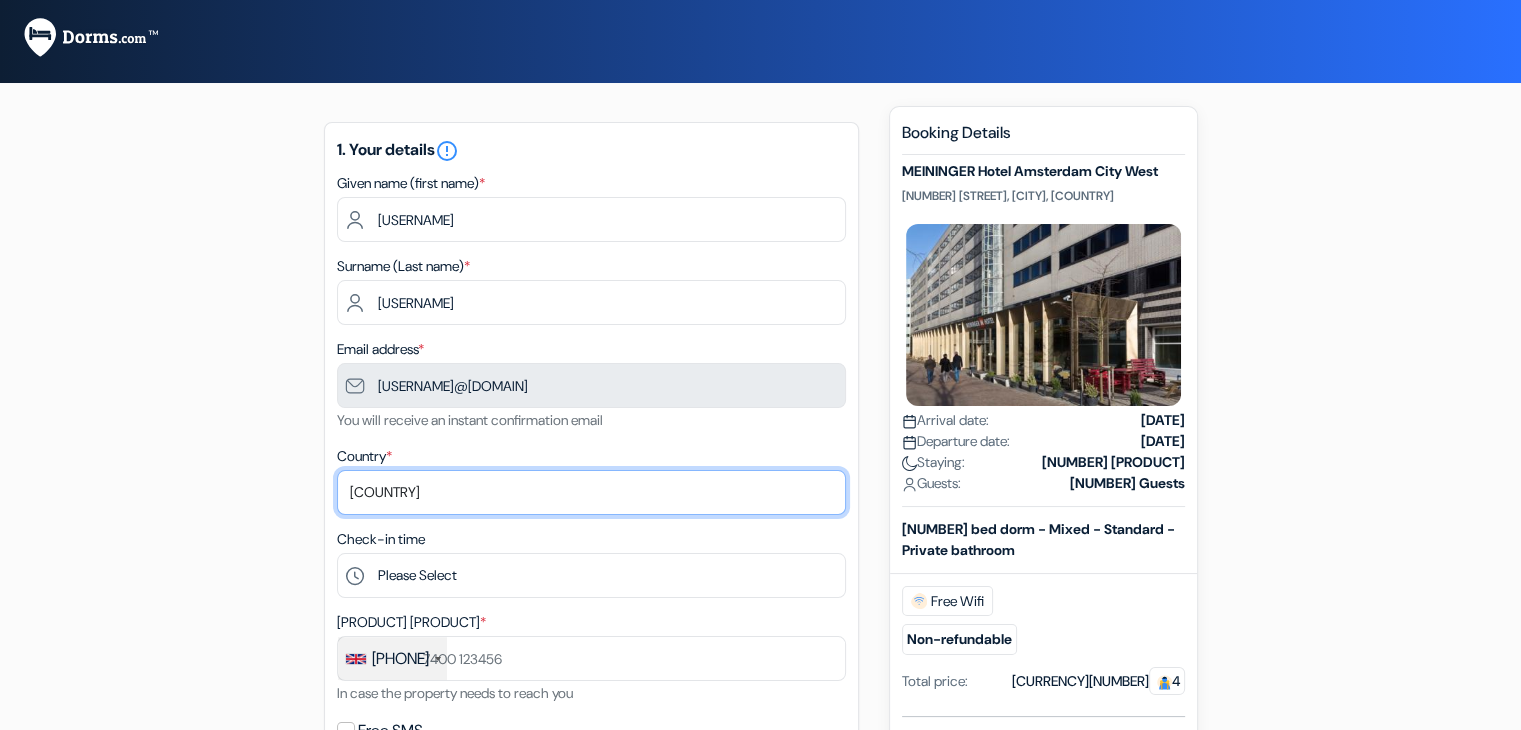 select on "254" 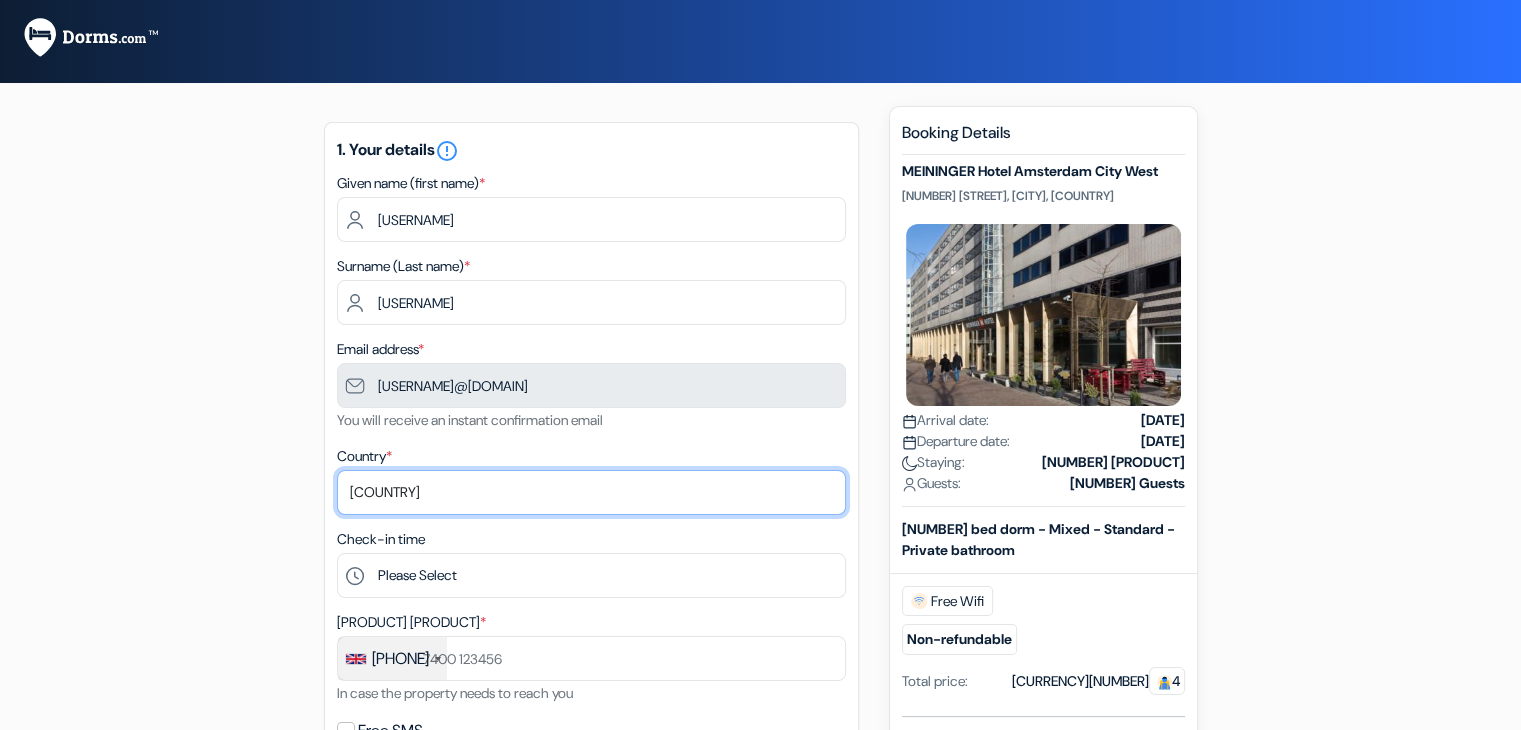 click on "Select country
Abkhazia
Afghanistan
Albania
Algeria
American Samoa
Andorra
Angola
Anguilla" at bounding box center (591, 492) 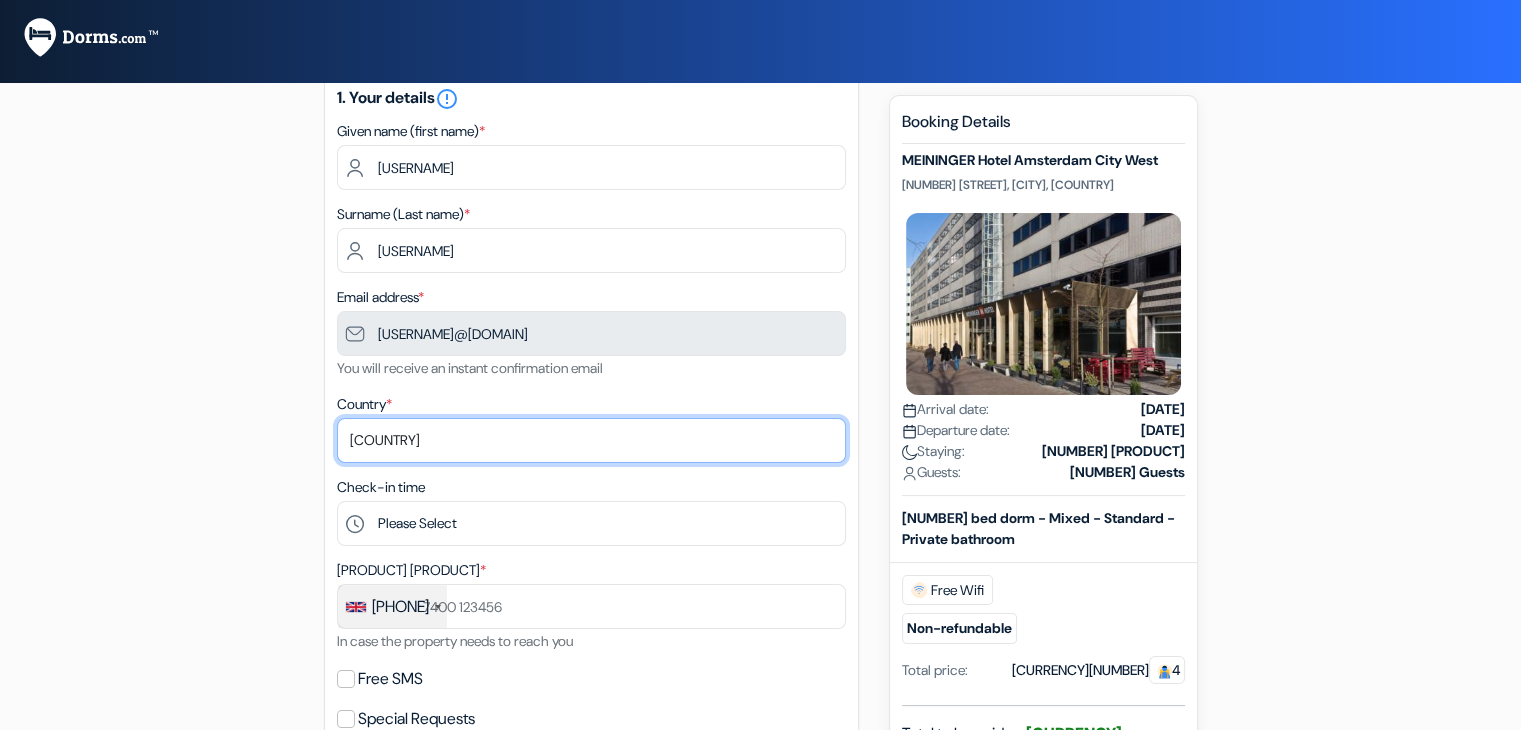 scroll, scrollTop: 100, scrollLeft: 0, axis: vertical 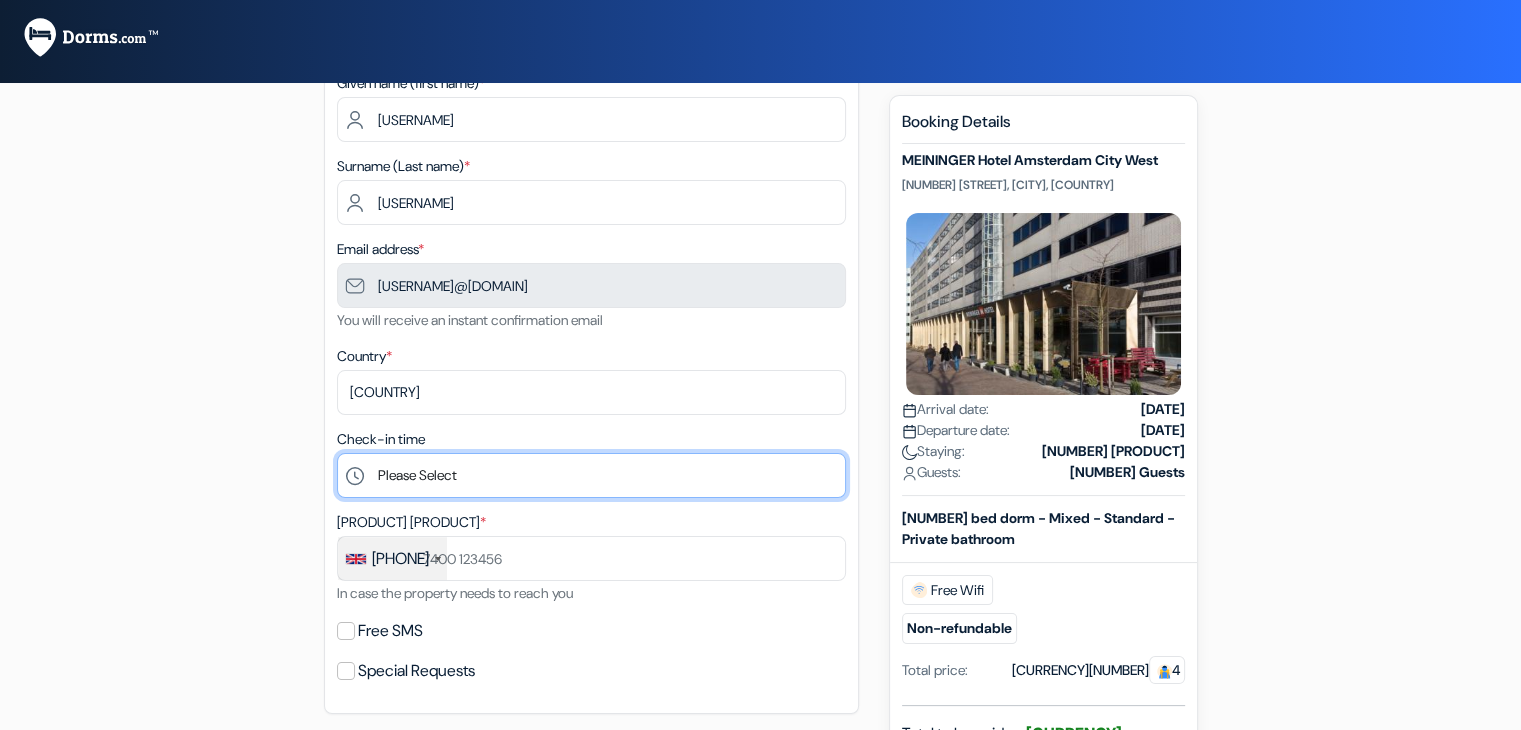click on "Please Select
1:00
2:00
3:00
4:00
5:00
6:00
7:00
8:00
9:00
10:00
11:00
12:00 13:00 14:00 15:00" at bounding box center [591, 475] 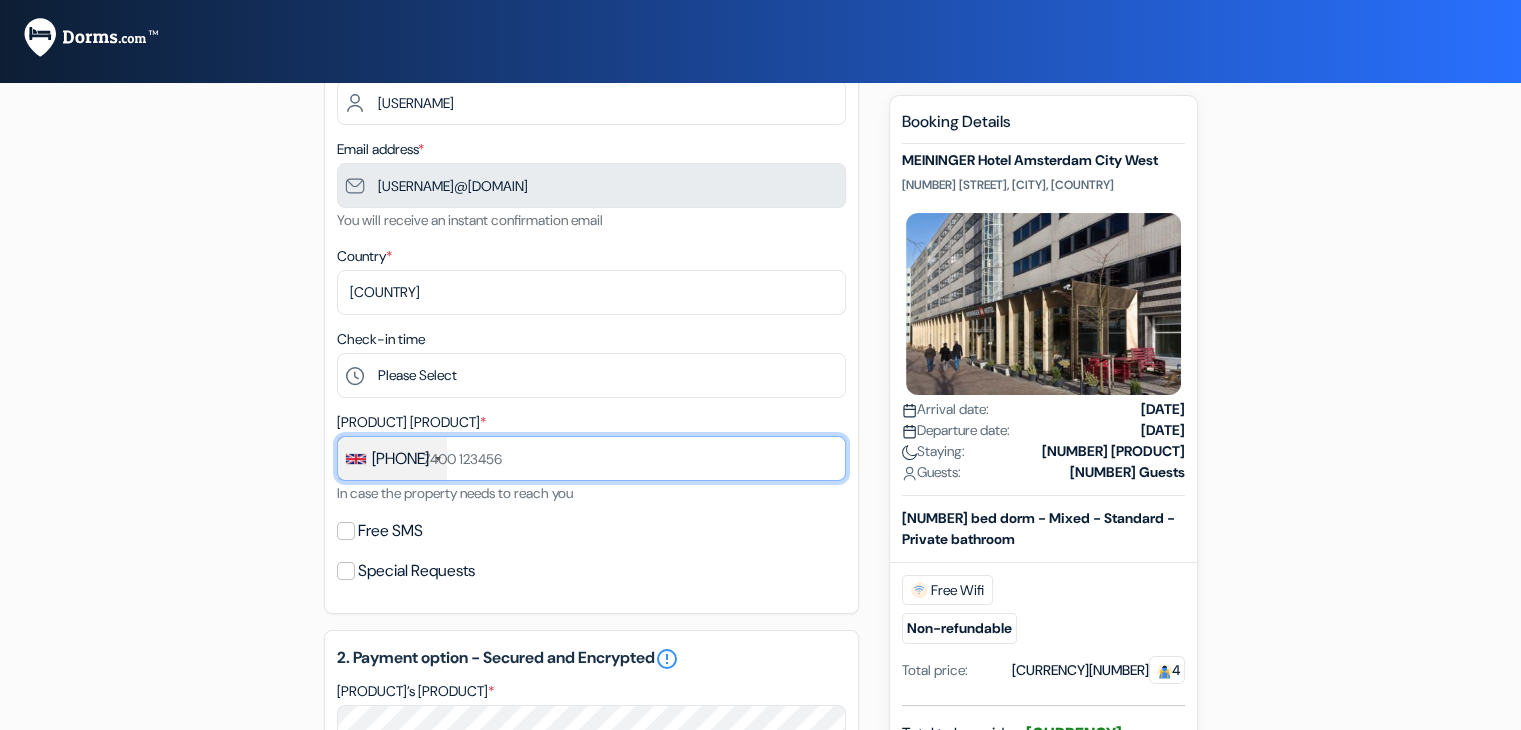 click at bounding box center (591, 458) 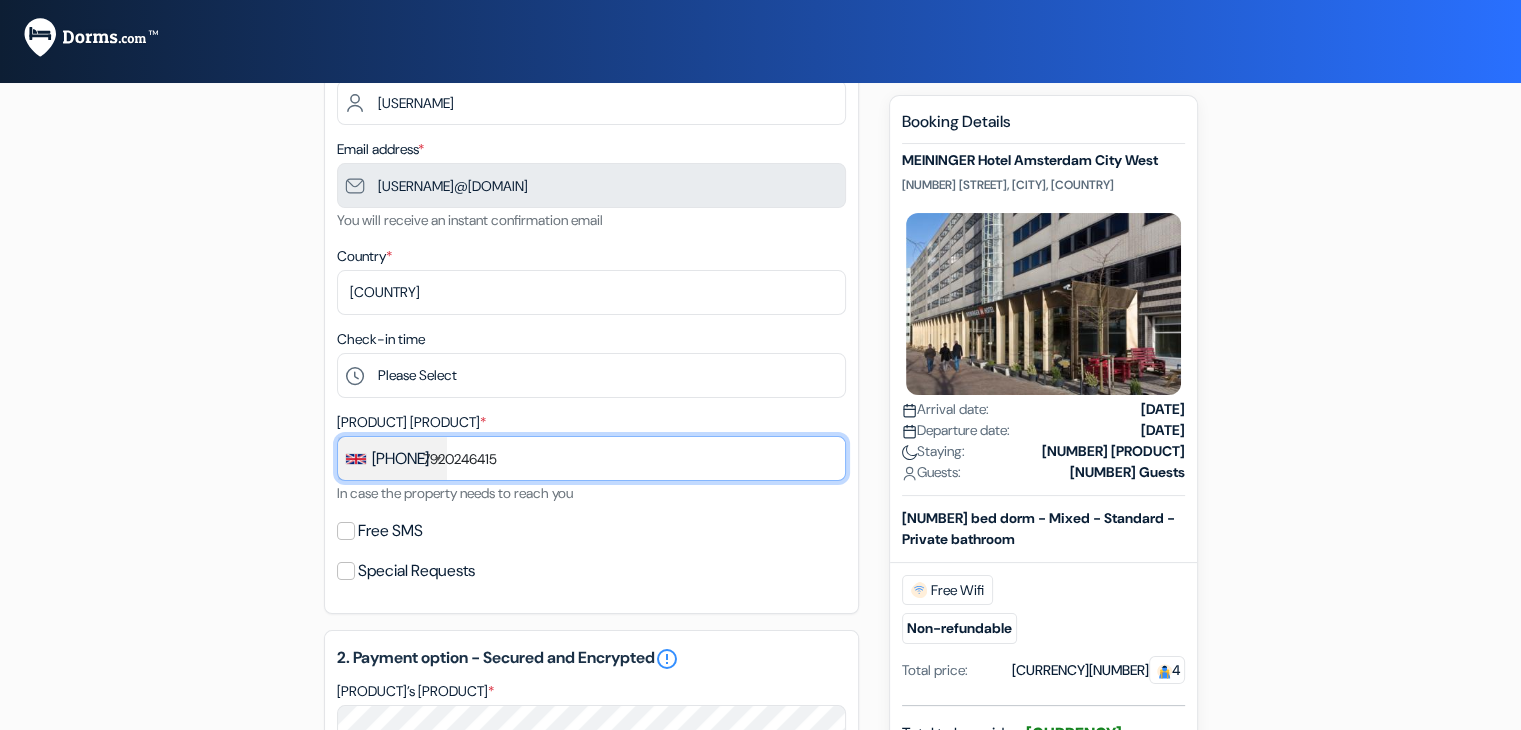 type on "[NUMBER]" 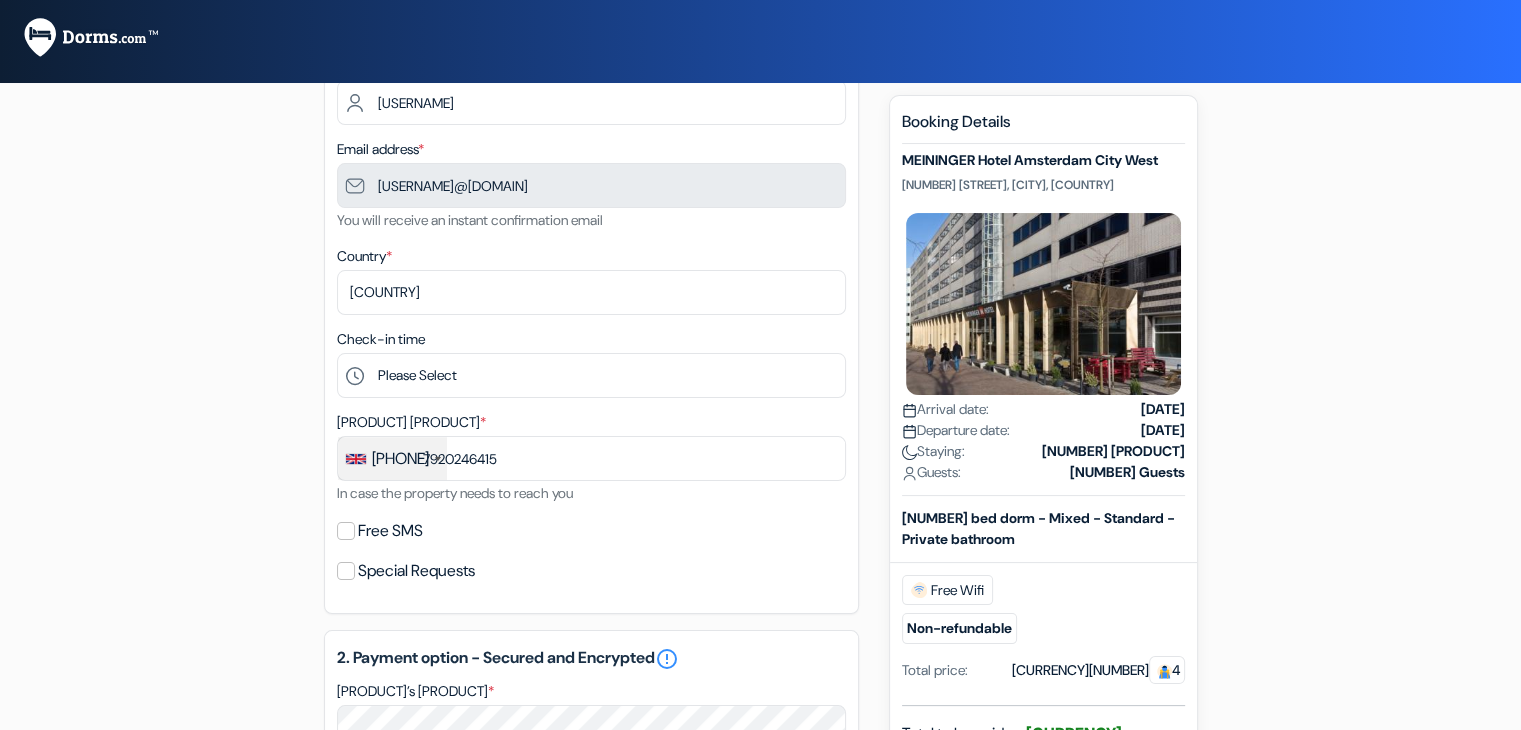 click on "MEININGER Hotel Amsterdam City West
[STREET_ADDRESS],
[CITY],
[COUNTRY]
Property Details
X
done done
*" at bounding box center (761, 651) 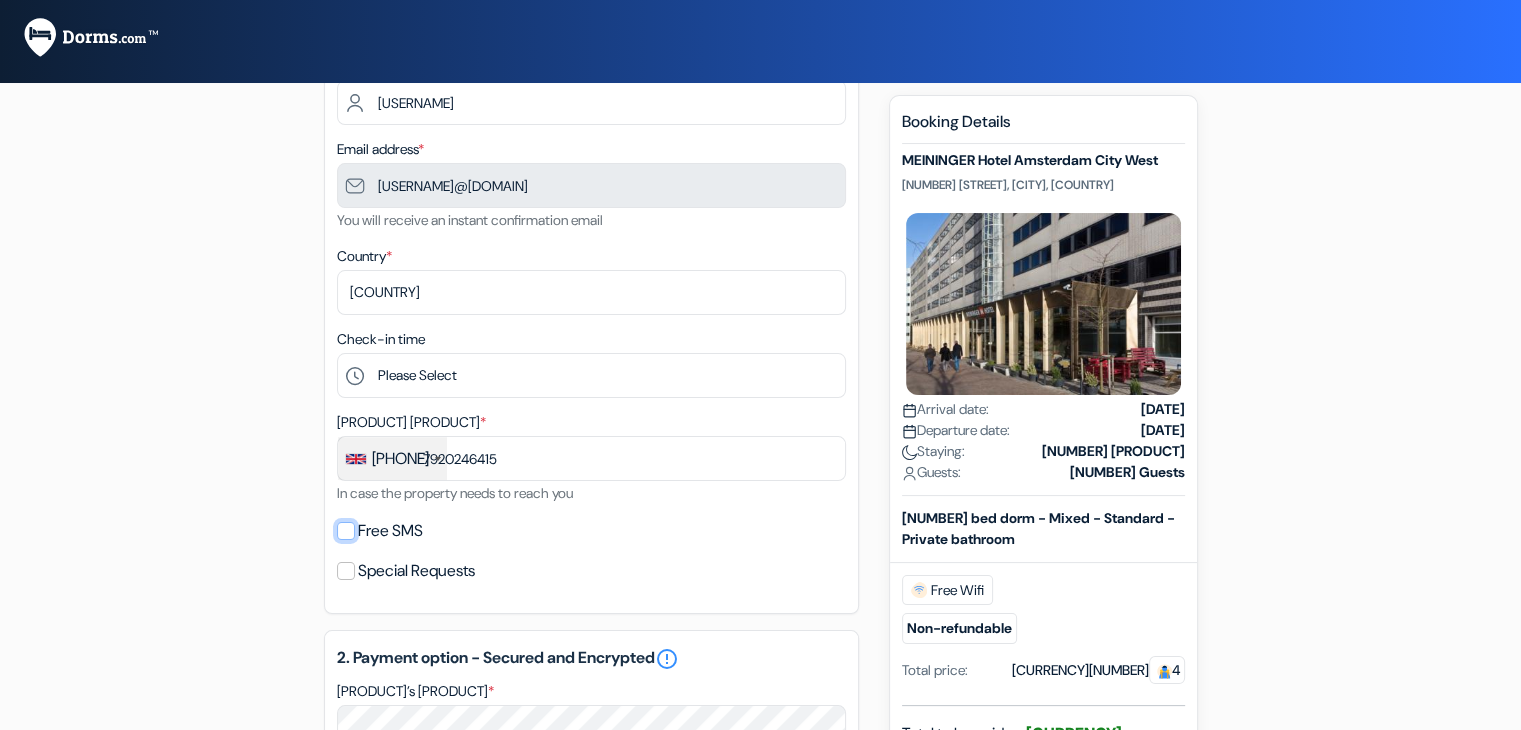 click on "Free SMS" at bounding box center (346, 531) 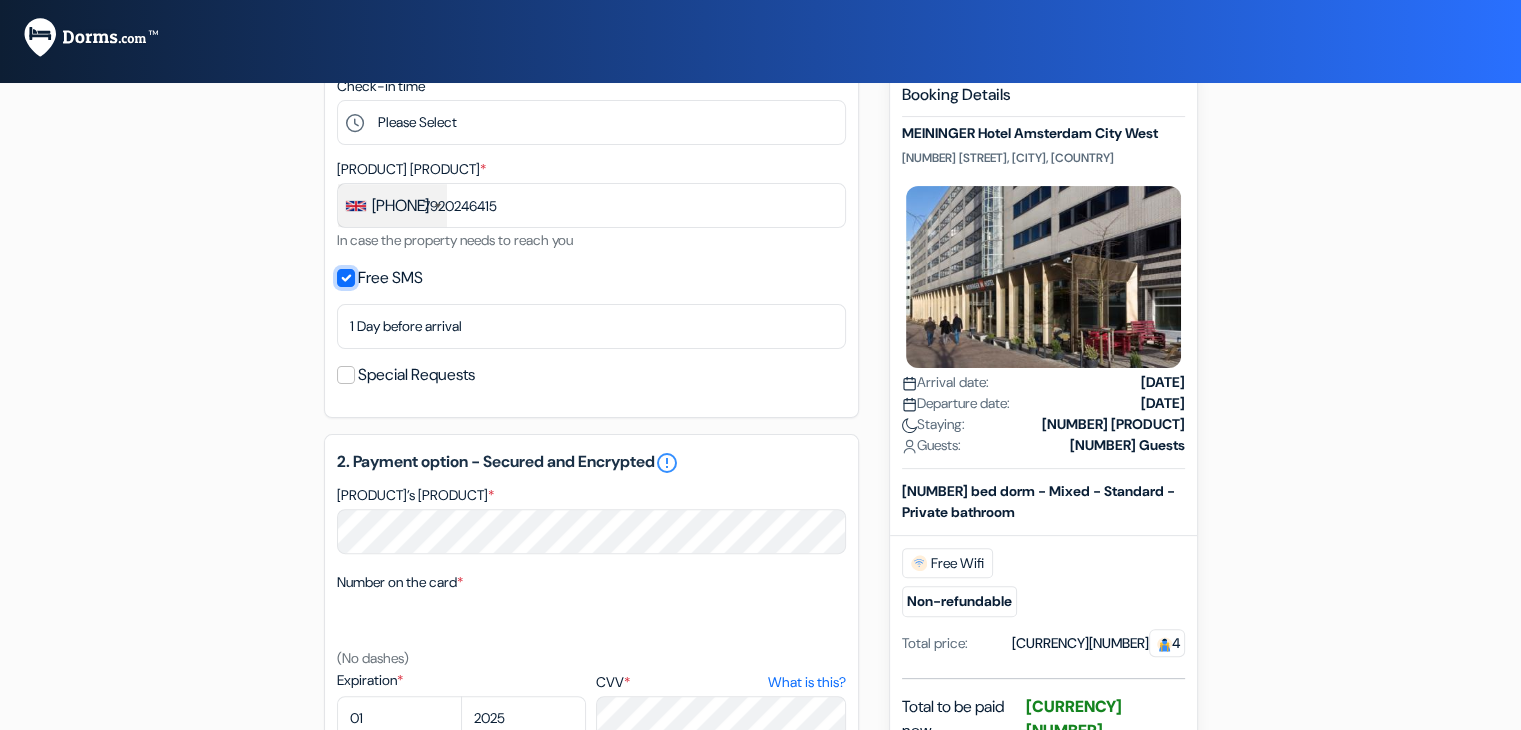 scroll, scrollTop: 500, scrollLeft: 0, axis: vertical 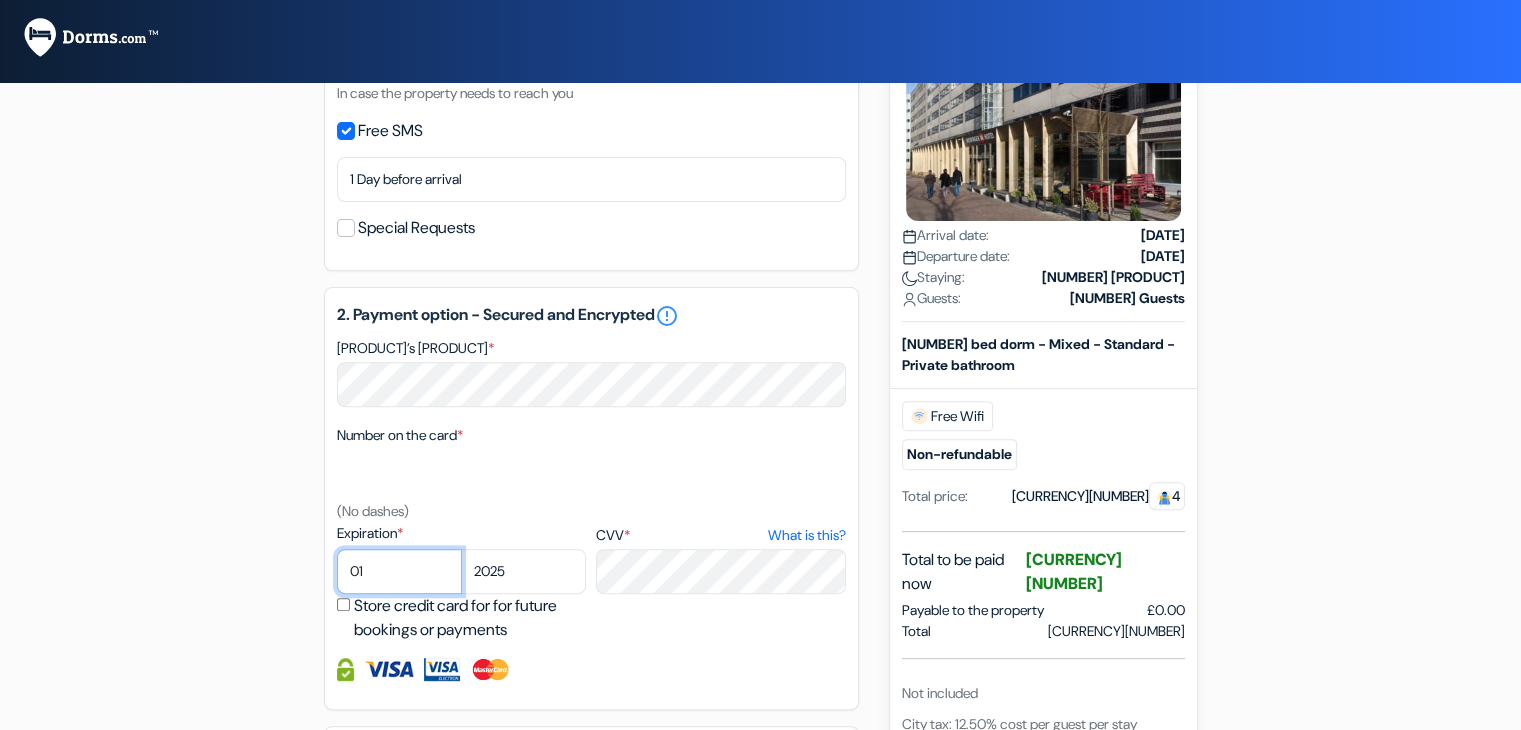 click on "01
02
03
04
05
06
07
08
09
10
11
12" at bounding box center [399, 571] 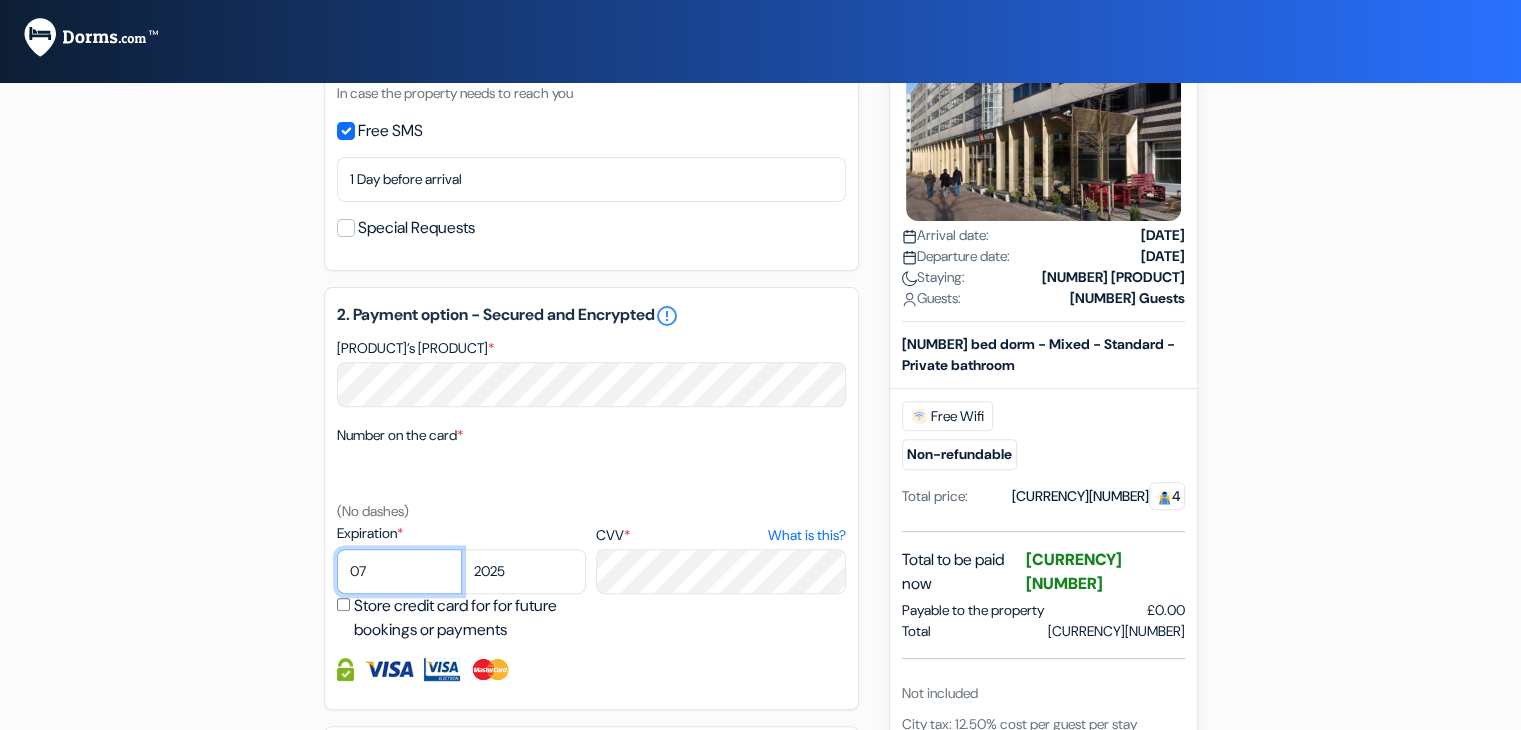 click on "01
02
03
04
05
06
07
08
09
10
11
12" at bounding box center (399, 571) 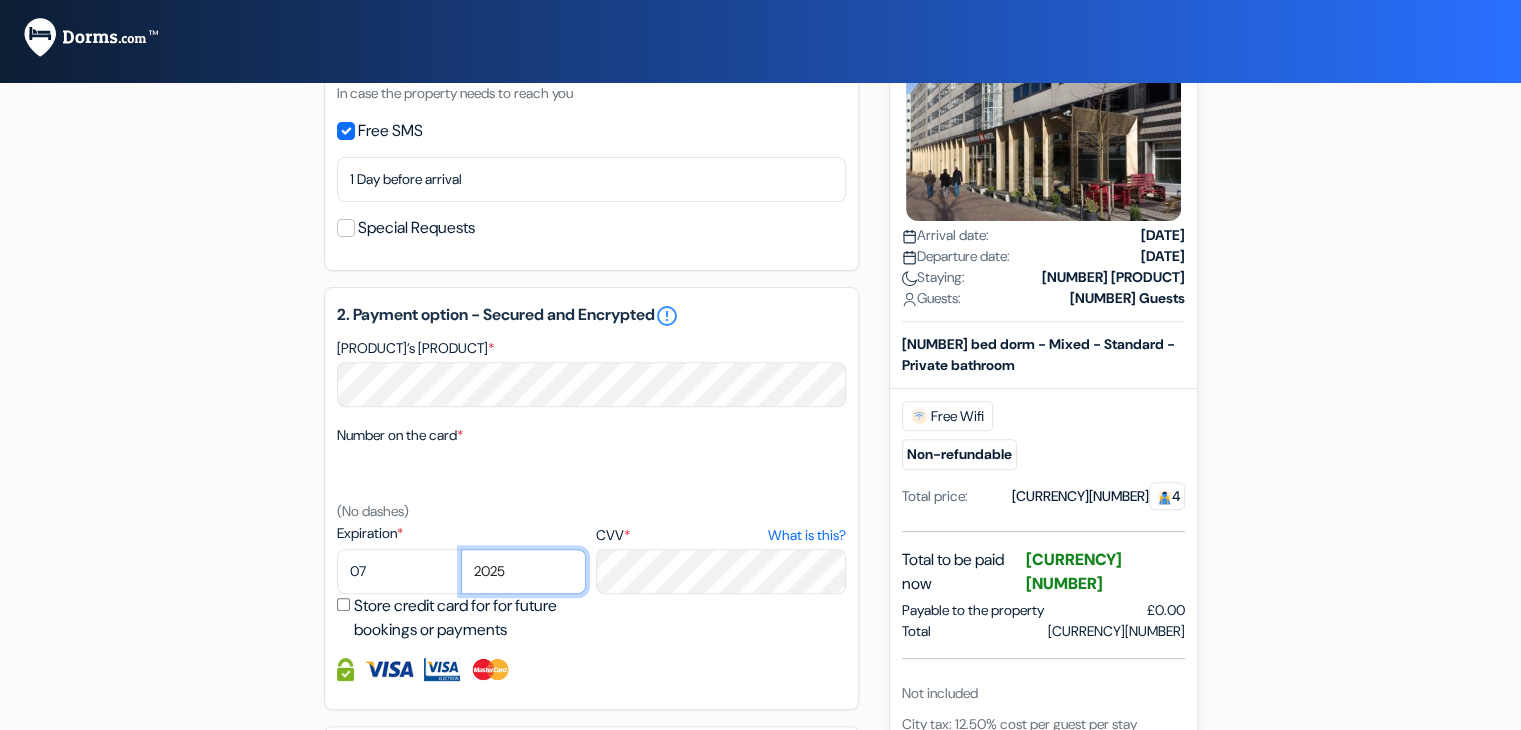 click on "2025
2026
2027
2028
2029
2030
2031
2032
2033 2034 2035 2036 2037 2038 2039 2040 2041 2042 2043" at bounding box center (523, 571) 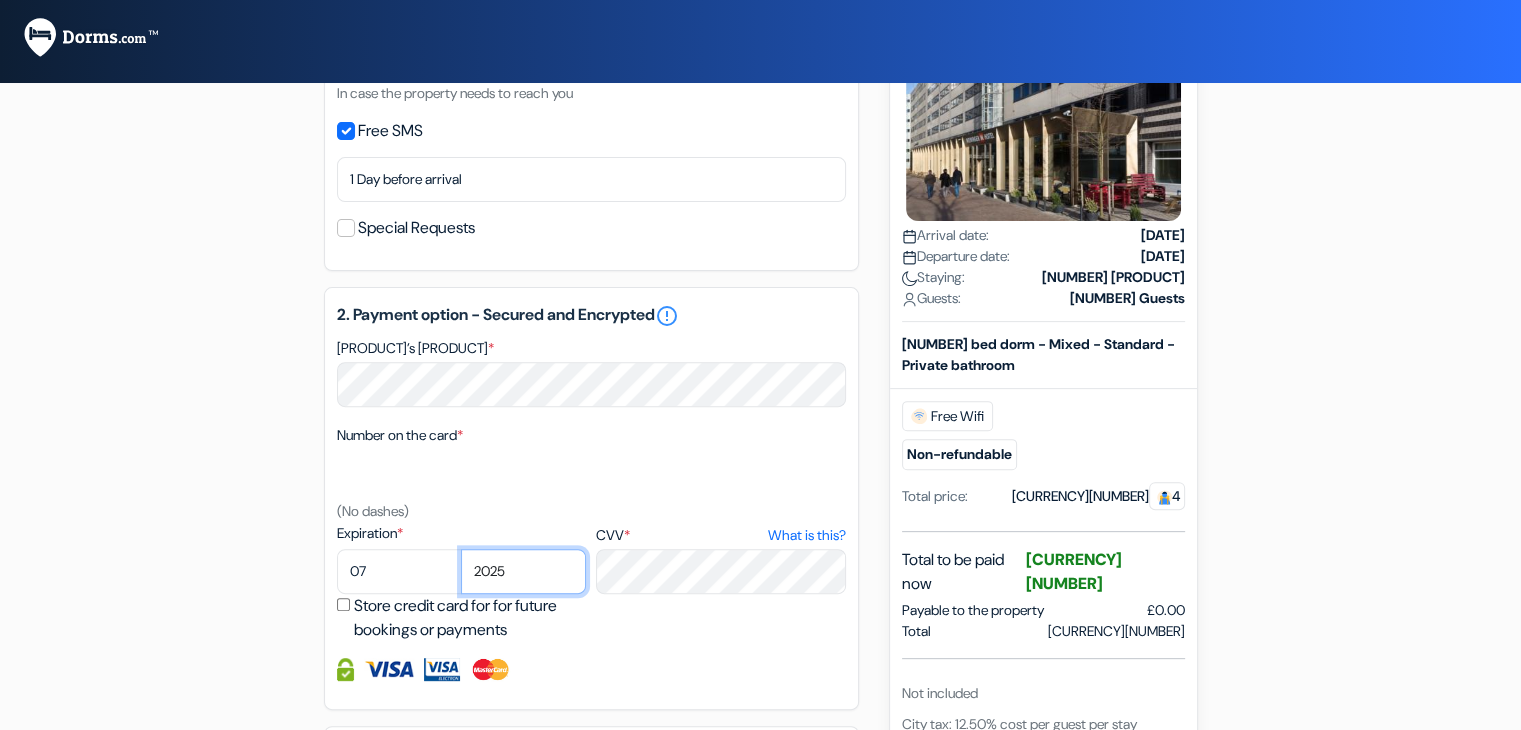 select on "2030" 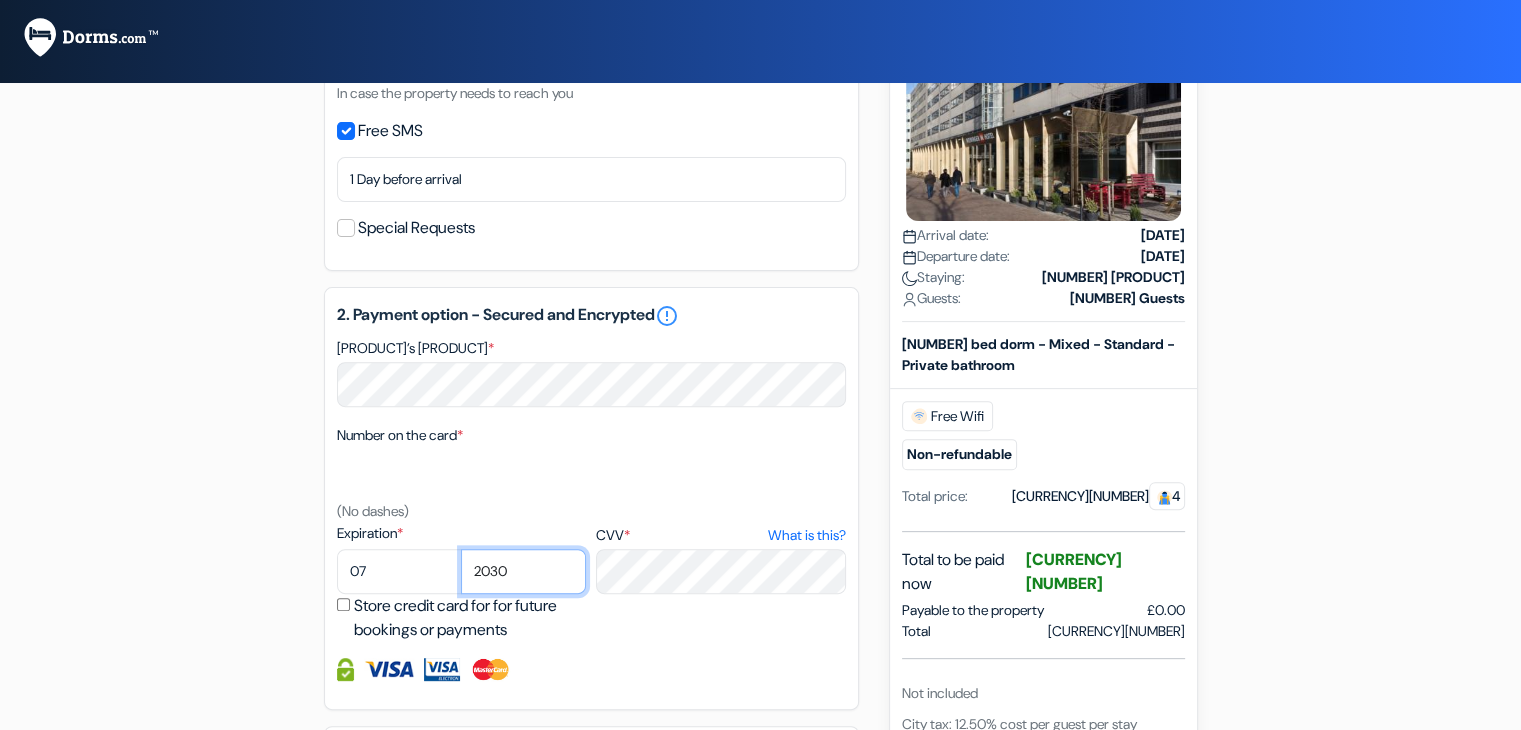 click on "2025
2026
2027
2028
2029
2030
2031
2032
2033 2034 2035 2036 2037 2038 2039 2040 2041 2042 2043" at bounding box center (523, 571) 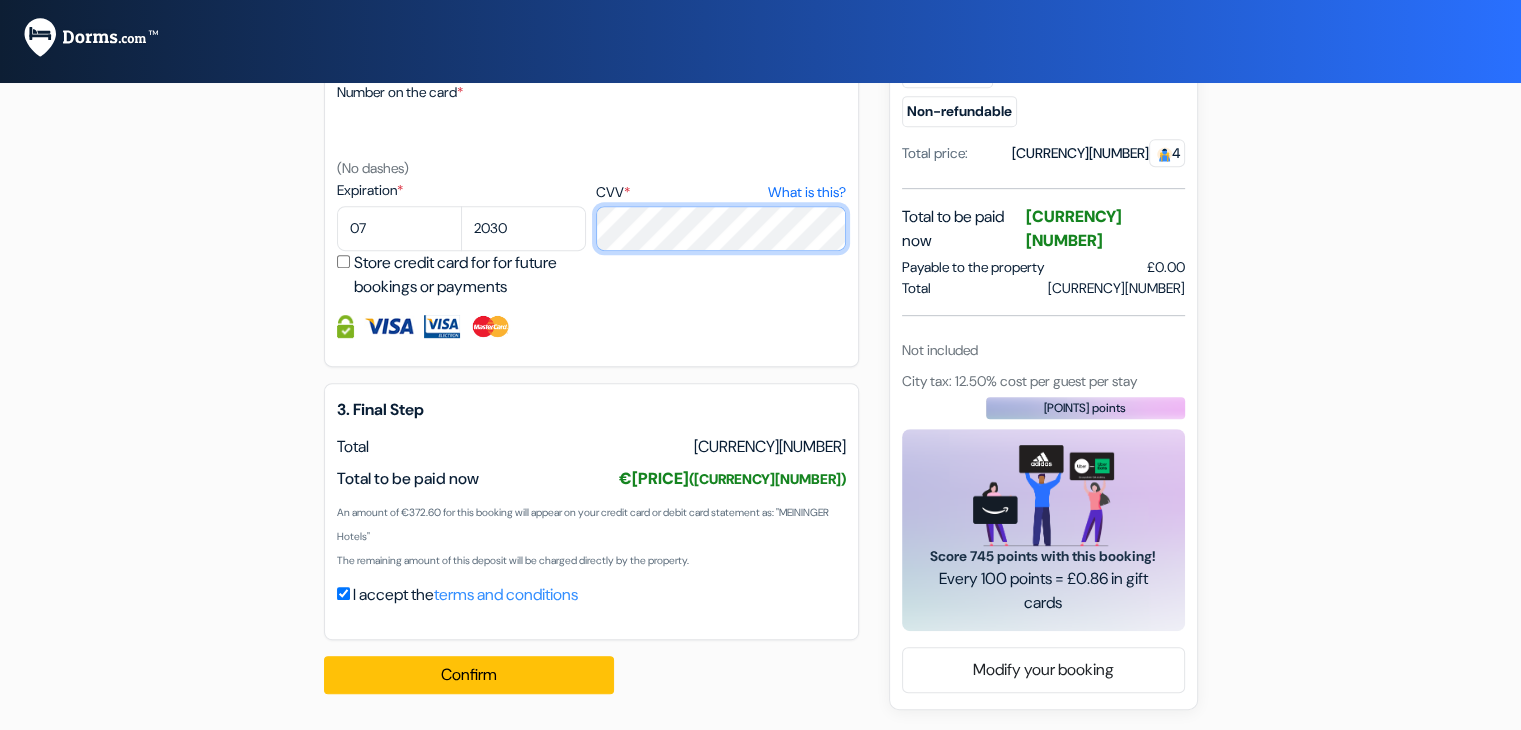 scroll, scrollTop: 945, scrollLeft: 0, axis: vertical 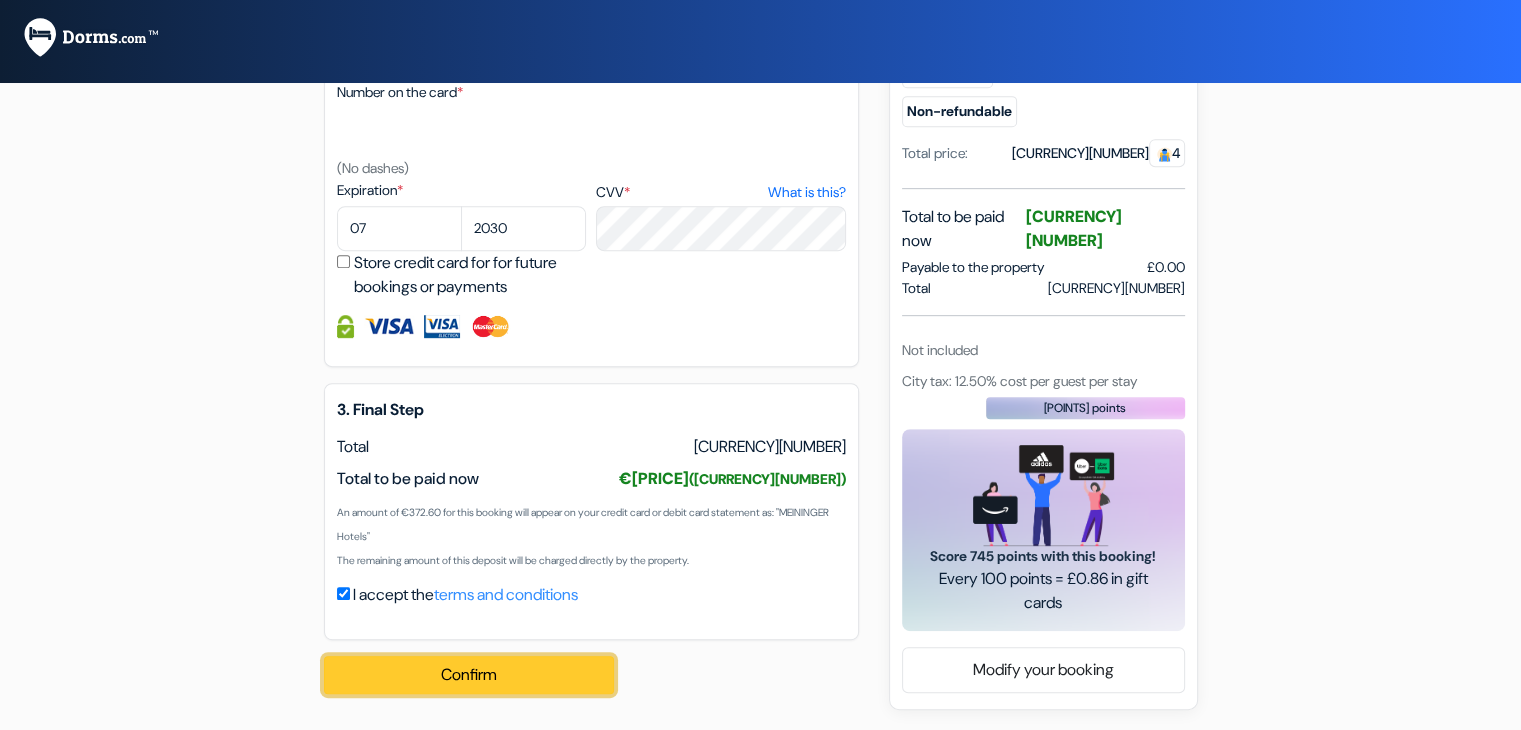 click on "Confirm
Loading..." at bounding box center [469, 675] 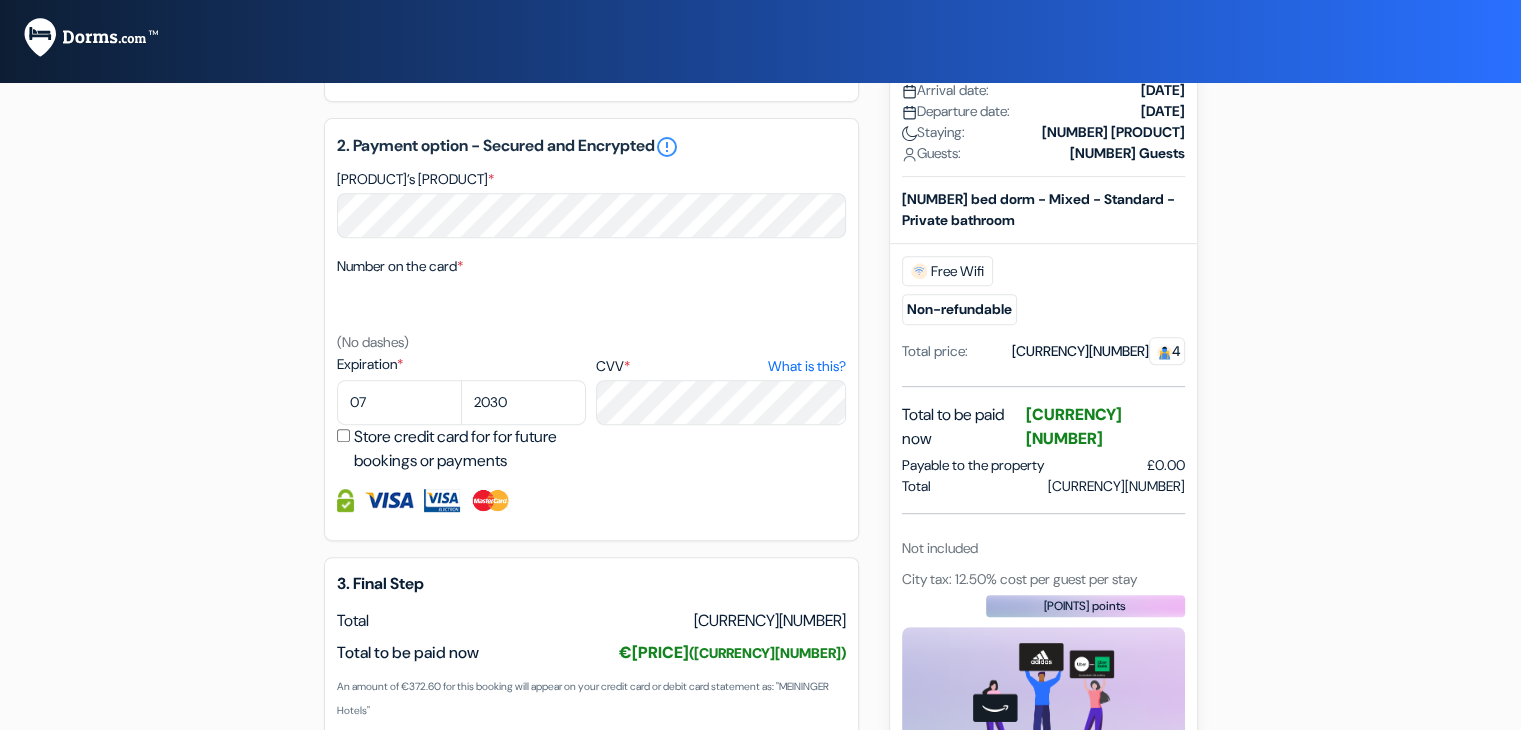 scroll, scrollTop: 745, scrollLeft: 0, axis: vertical 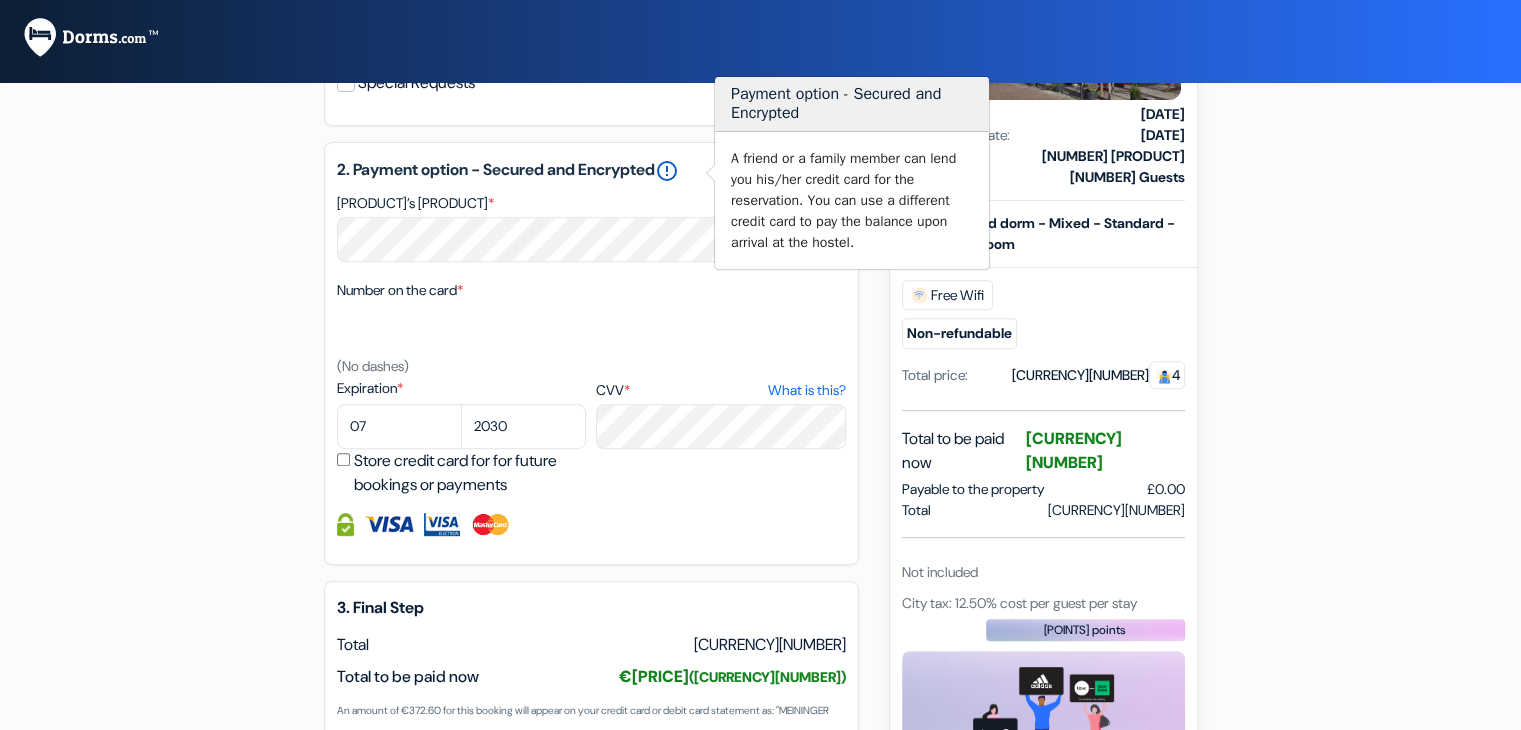 click on "error_outline" at bounding box center (667, 171) 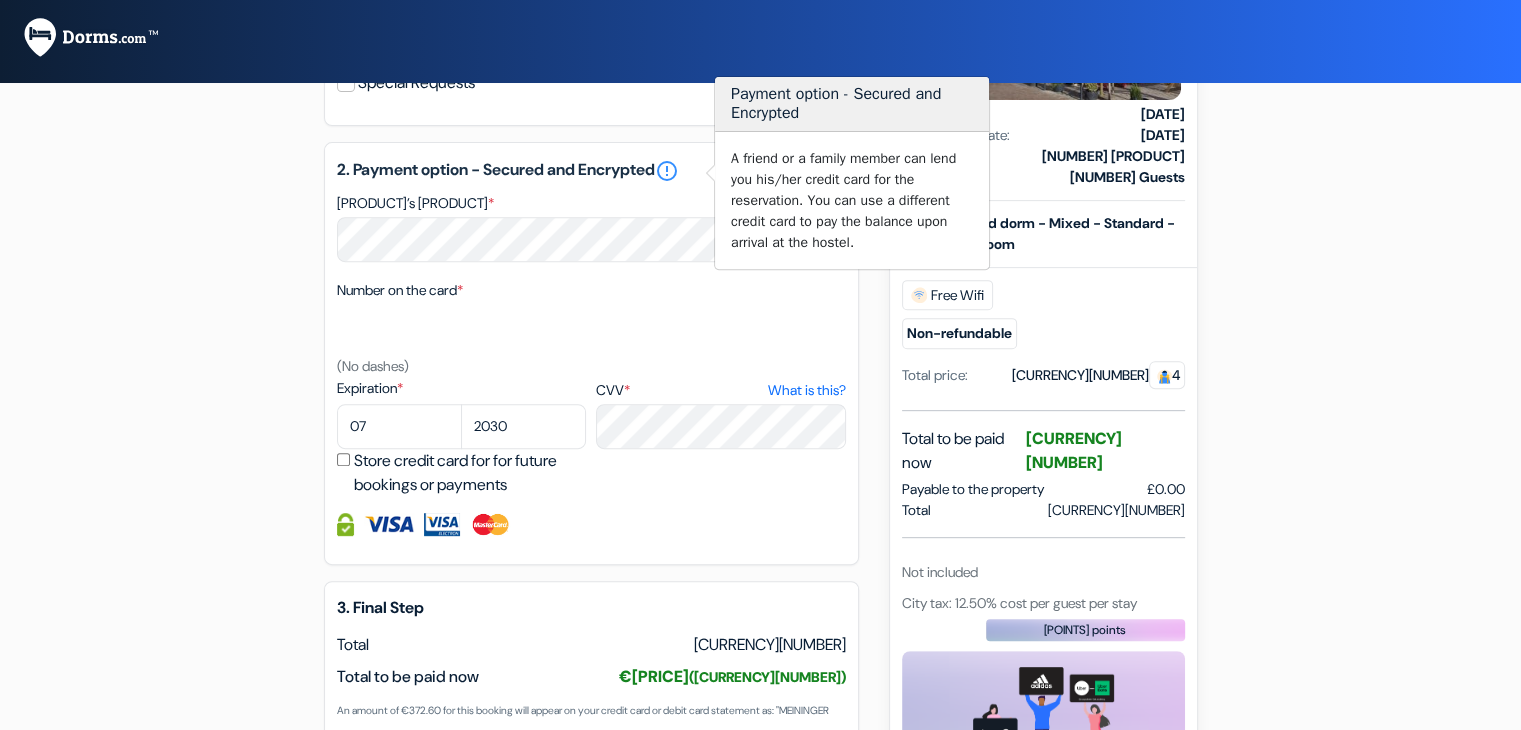 scroll, scrollTop: 645, scrollLeft: 0, axis: vertical 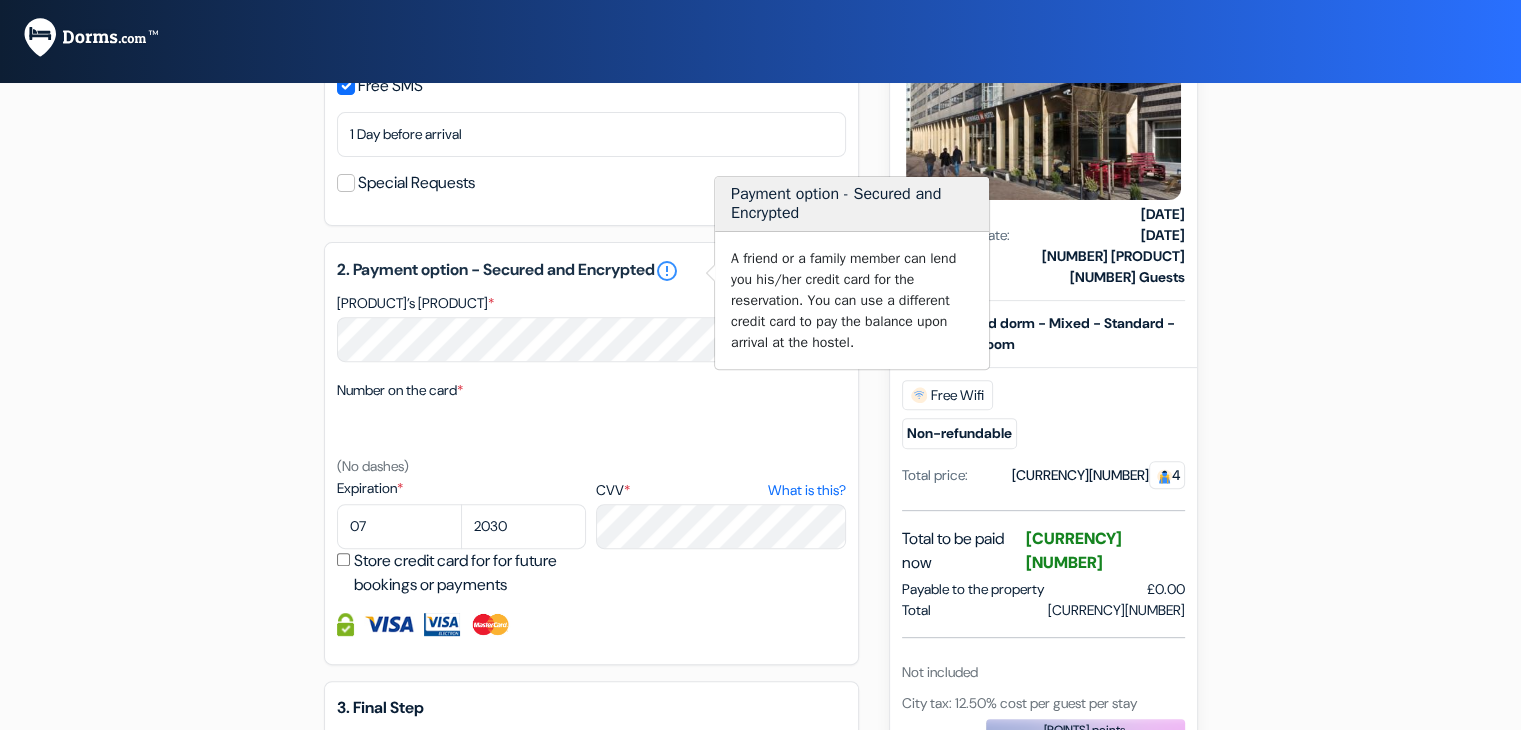 click on "2. Payment option - Secured and Encrypted                         error_outline
Cardholder’s name  *
Number on the card  *
(No dashes)
Expiration                                             *
01
02" at bounding box center (591, 453) 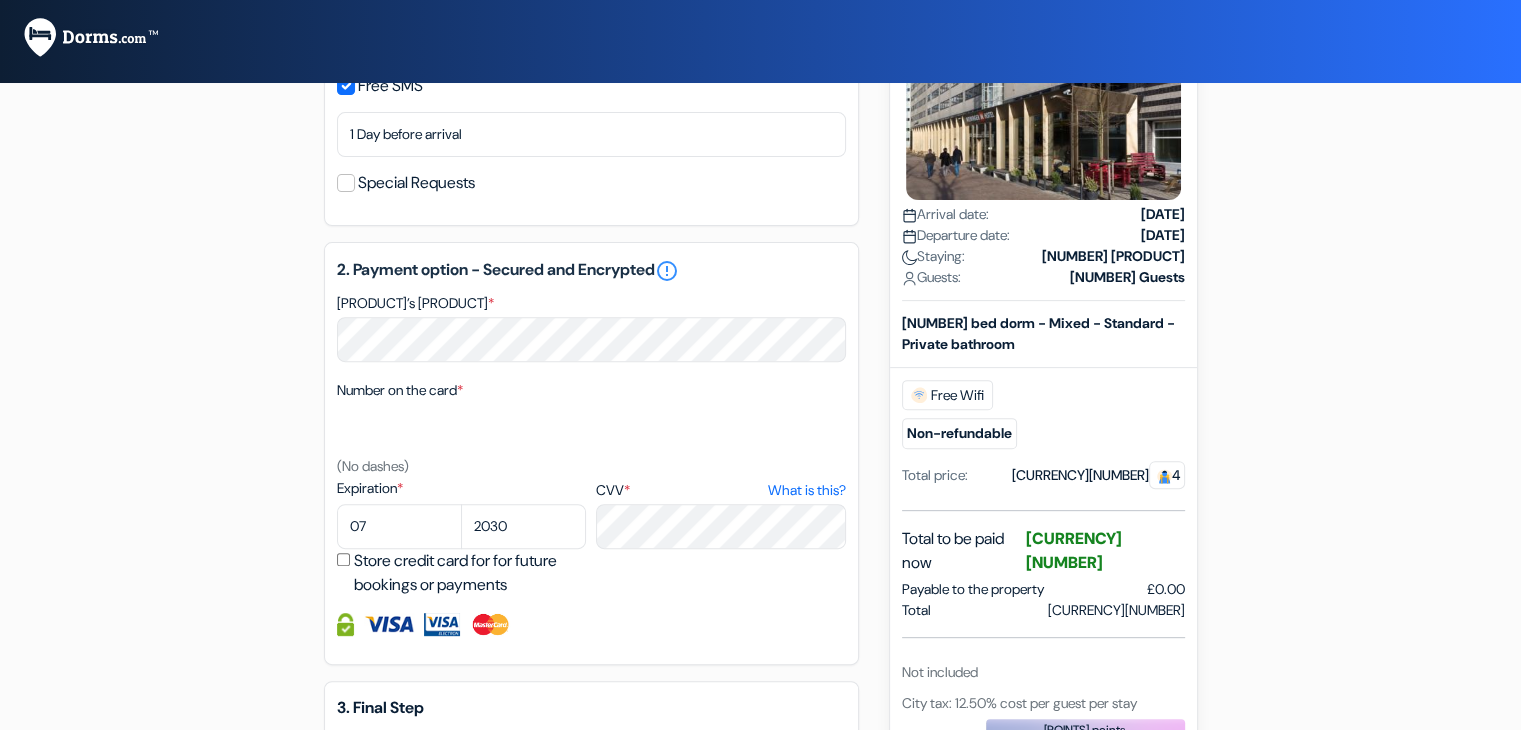 click on "Number on the card  *
(No dashes)" at bounding box center [591, 428] 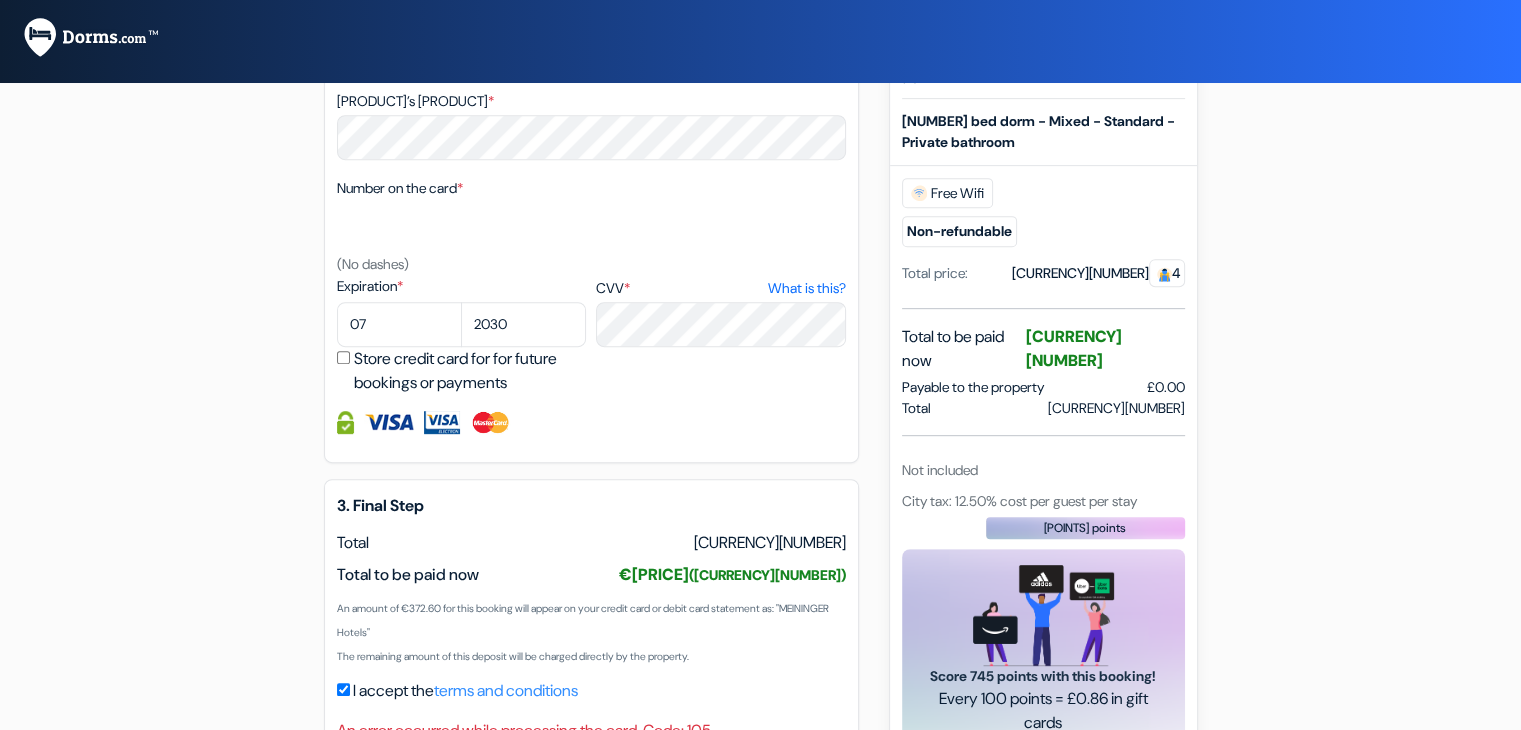 scroll, scrollTop: 969, scrollLeft: 0, axis: vertical 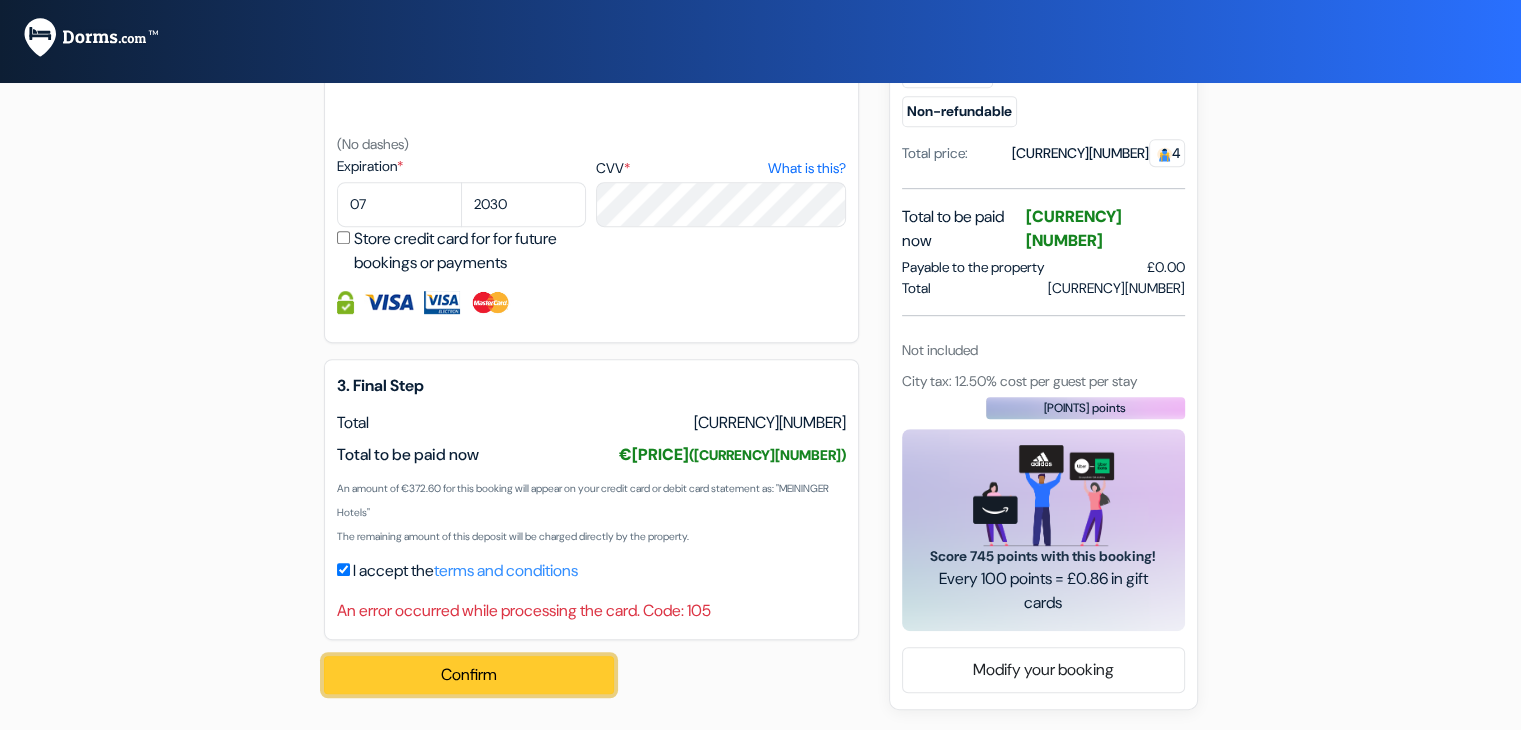 click on "Confirm
Loading..." at bounding box center [469, 675] 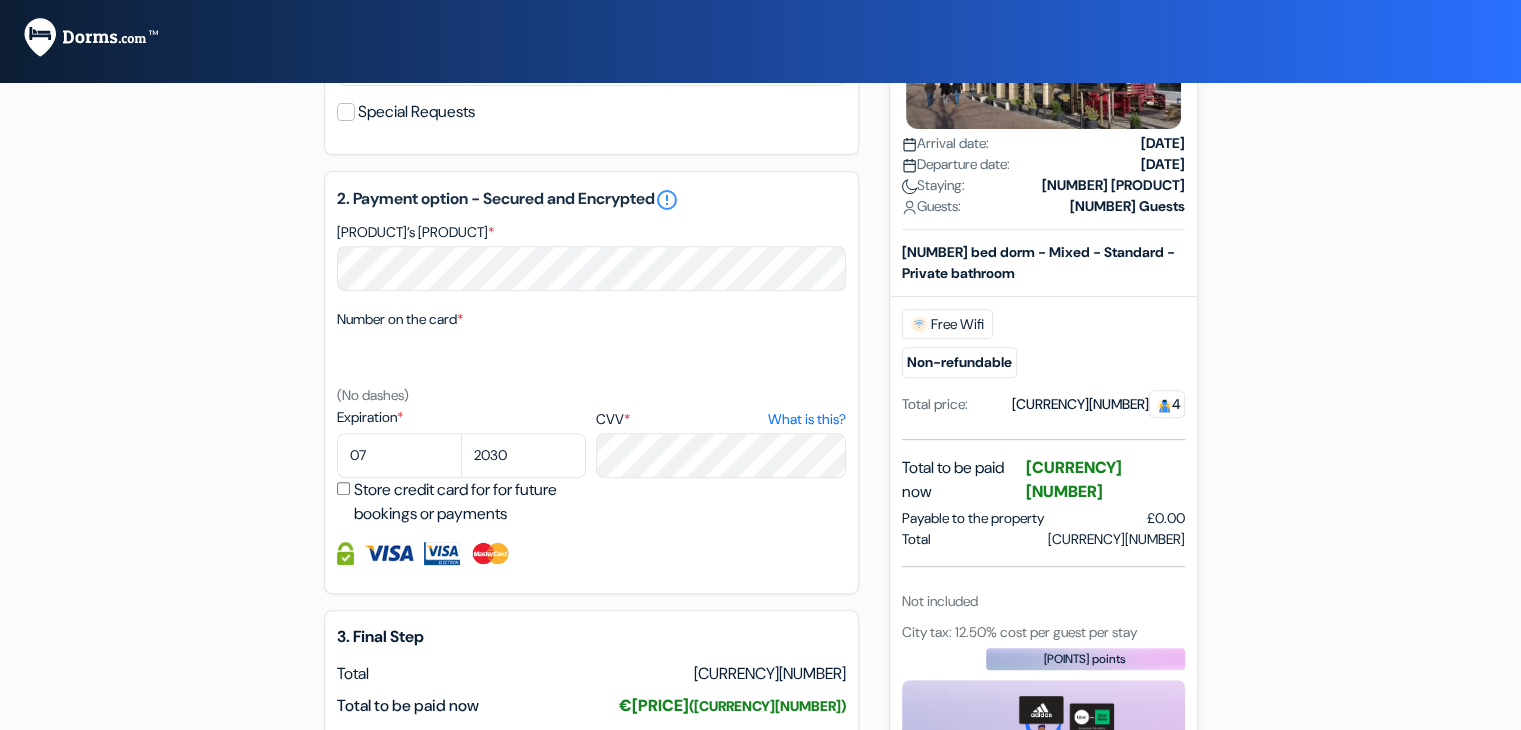 scroll, scrollTop: 669, scrollLeft: 0, axis: vertical 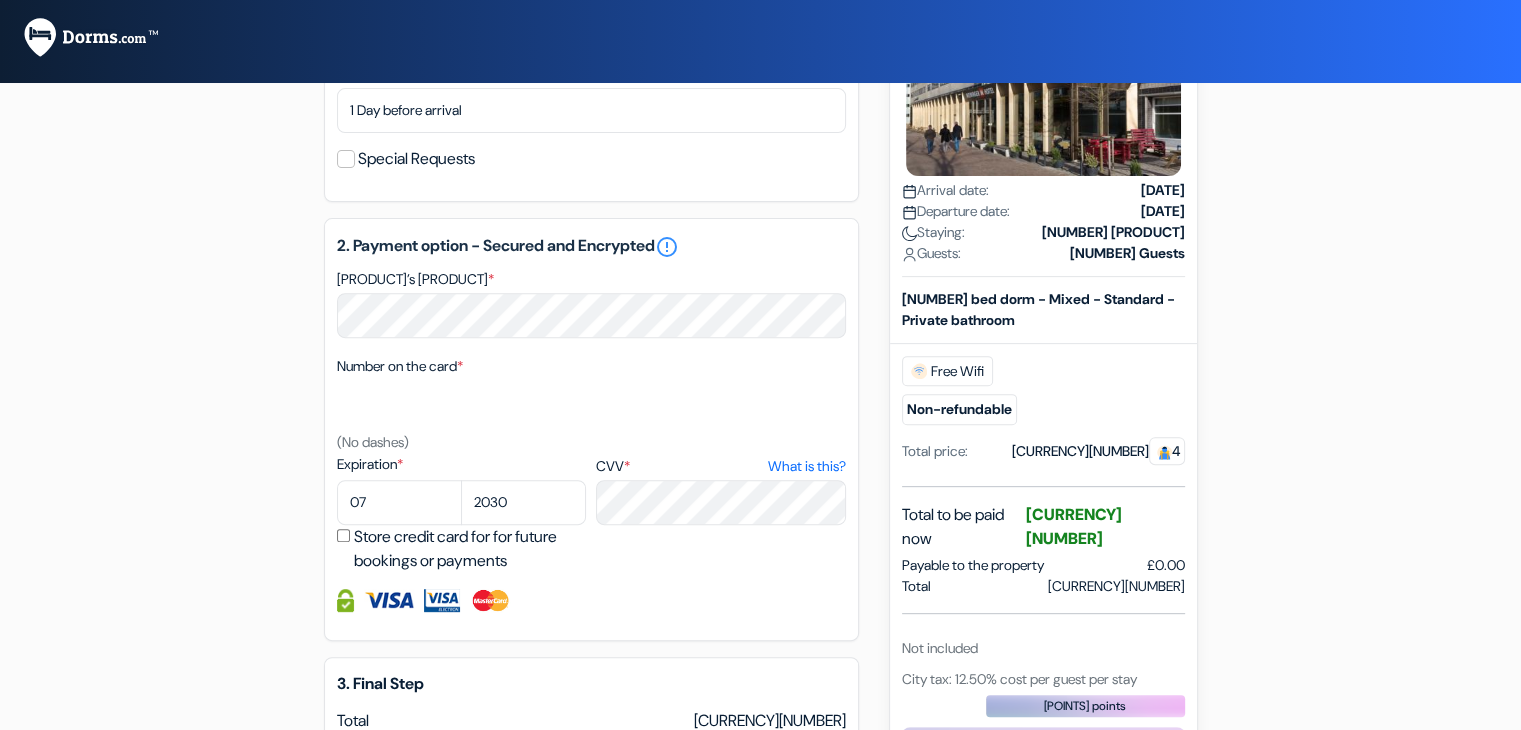 click on "Number on the card  *
(No dashes)" at bounding box center (591, 404) 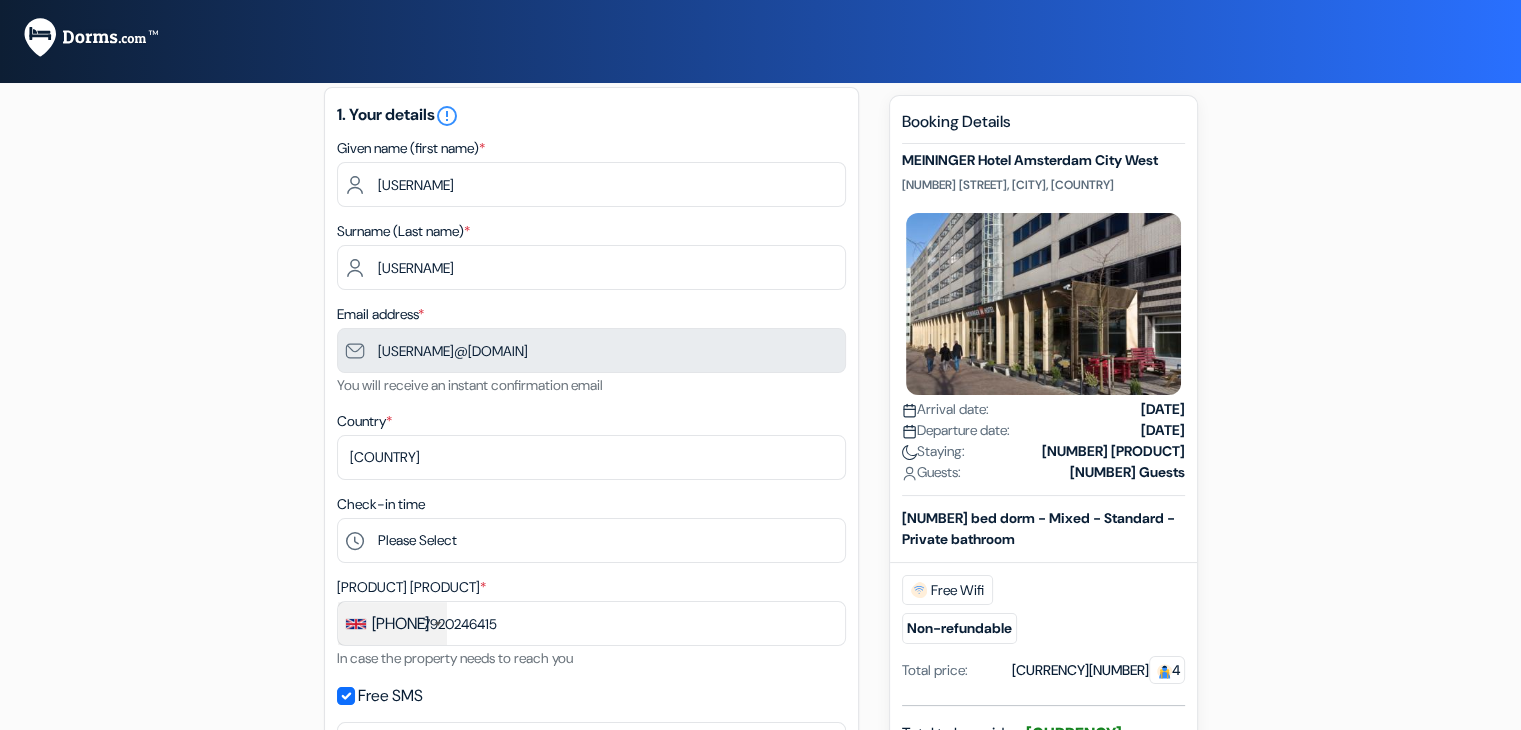 scroll, scrollTop: 0, scrollLeft: 0, axis: both 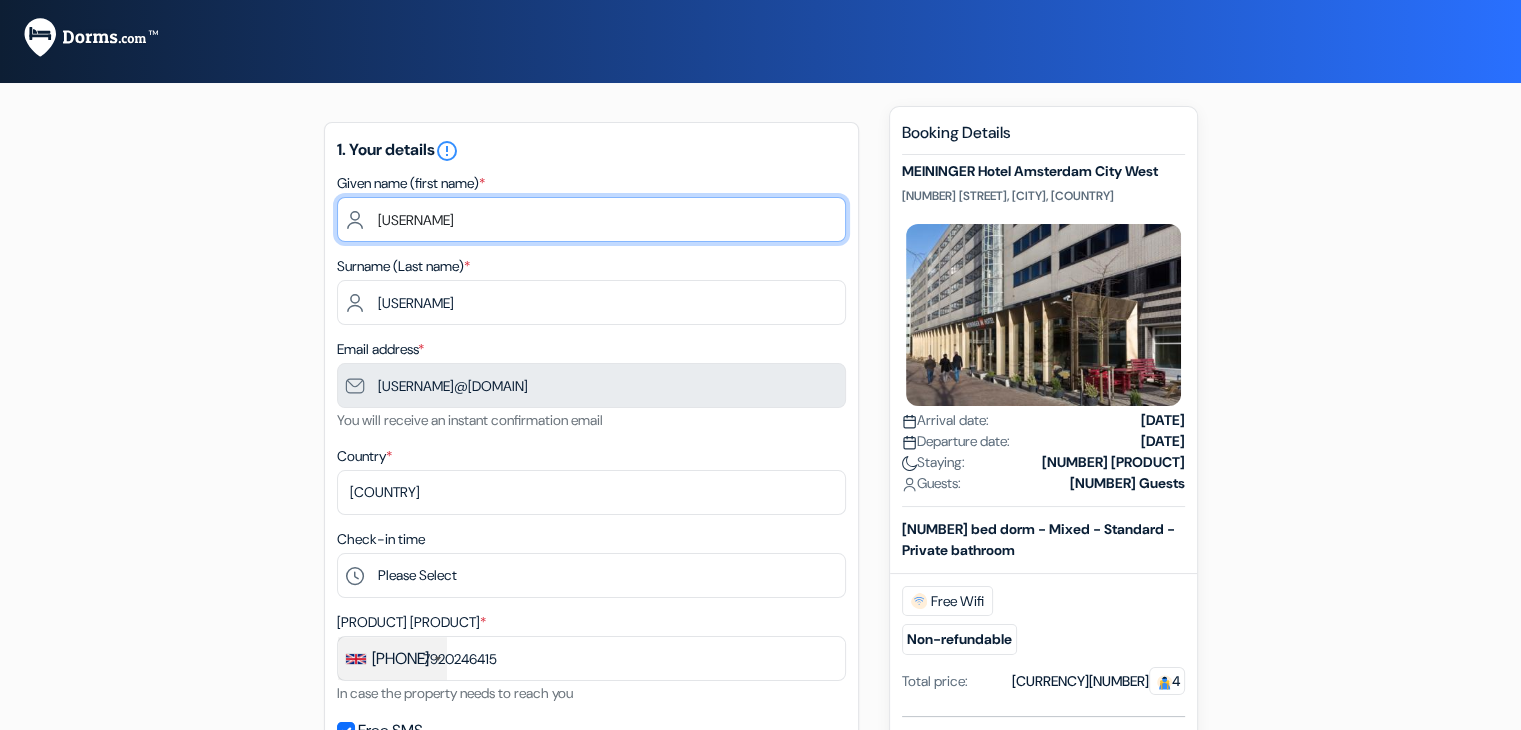 drag, startPoint x: 424, startPoint y: 221, endPoint x: 378, endPoint y: 221, distance: 46 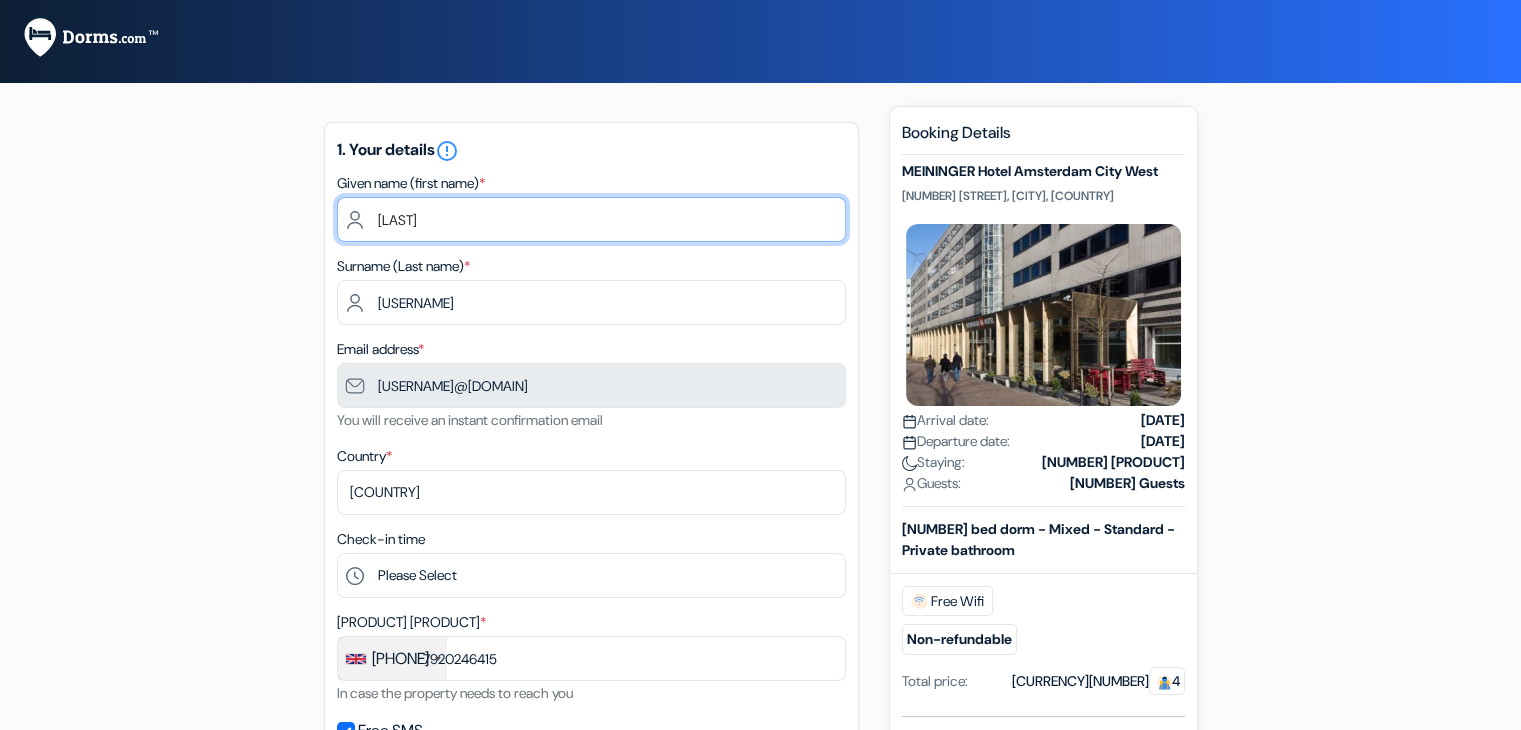 type on "Akhiljith" 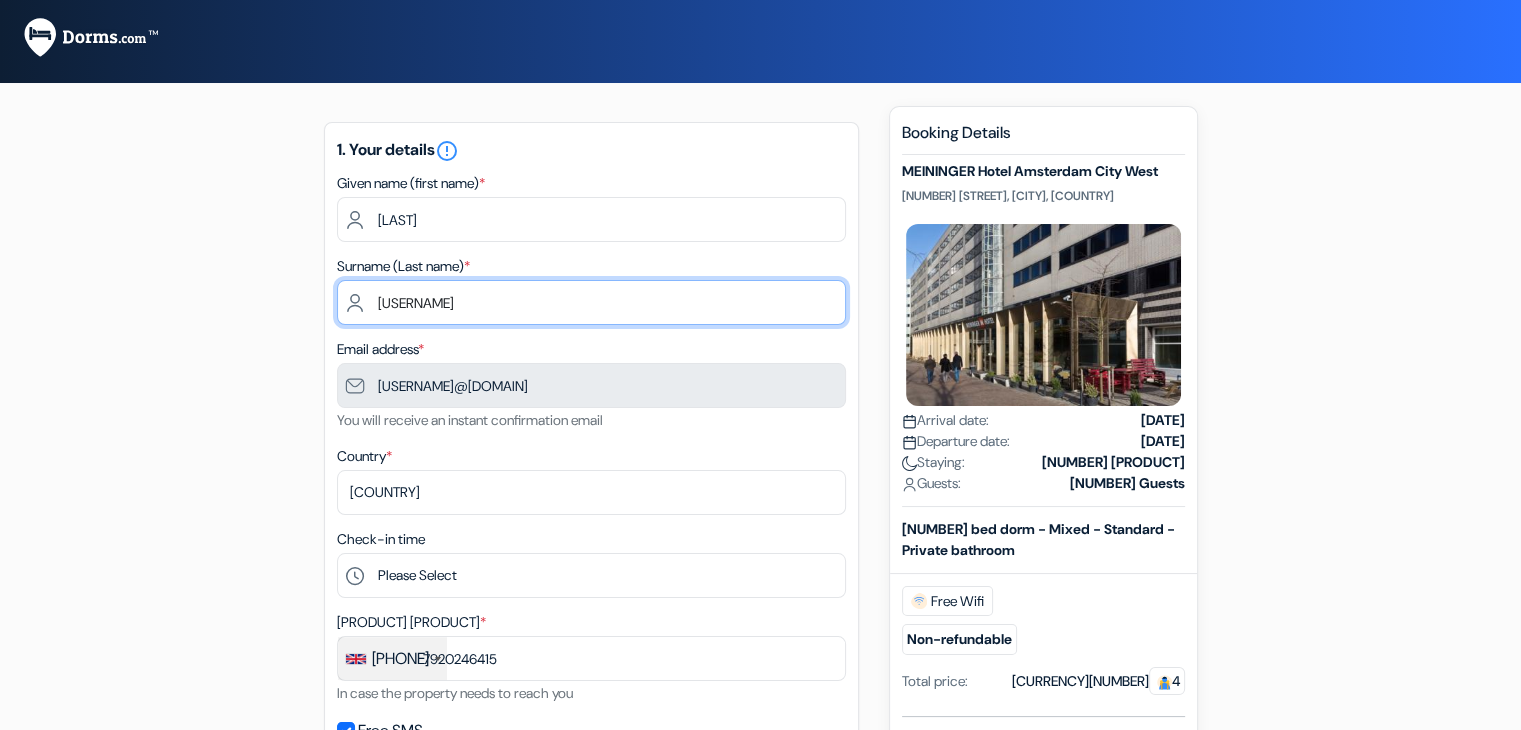 type on "jithendran" 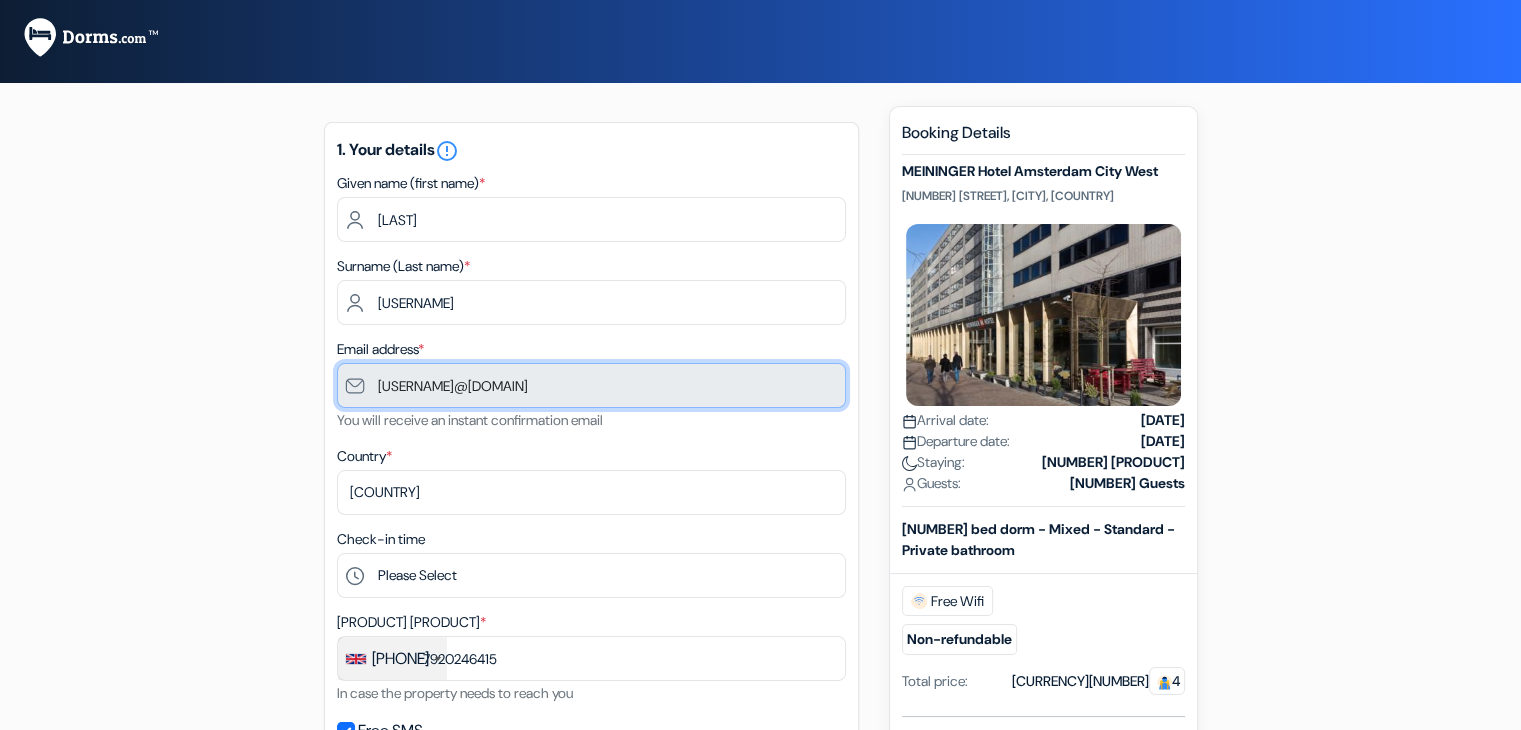 drag, startPoint x: 571, startPoint y: 383, endPoint x: 352, endPoint y: 391, distance: 219.14607 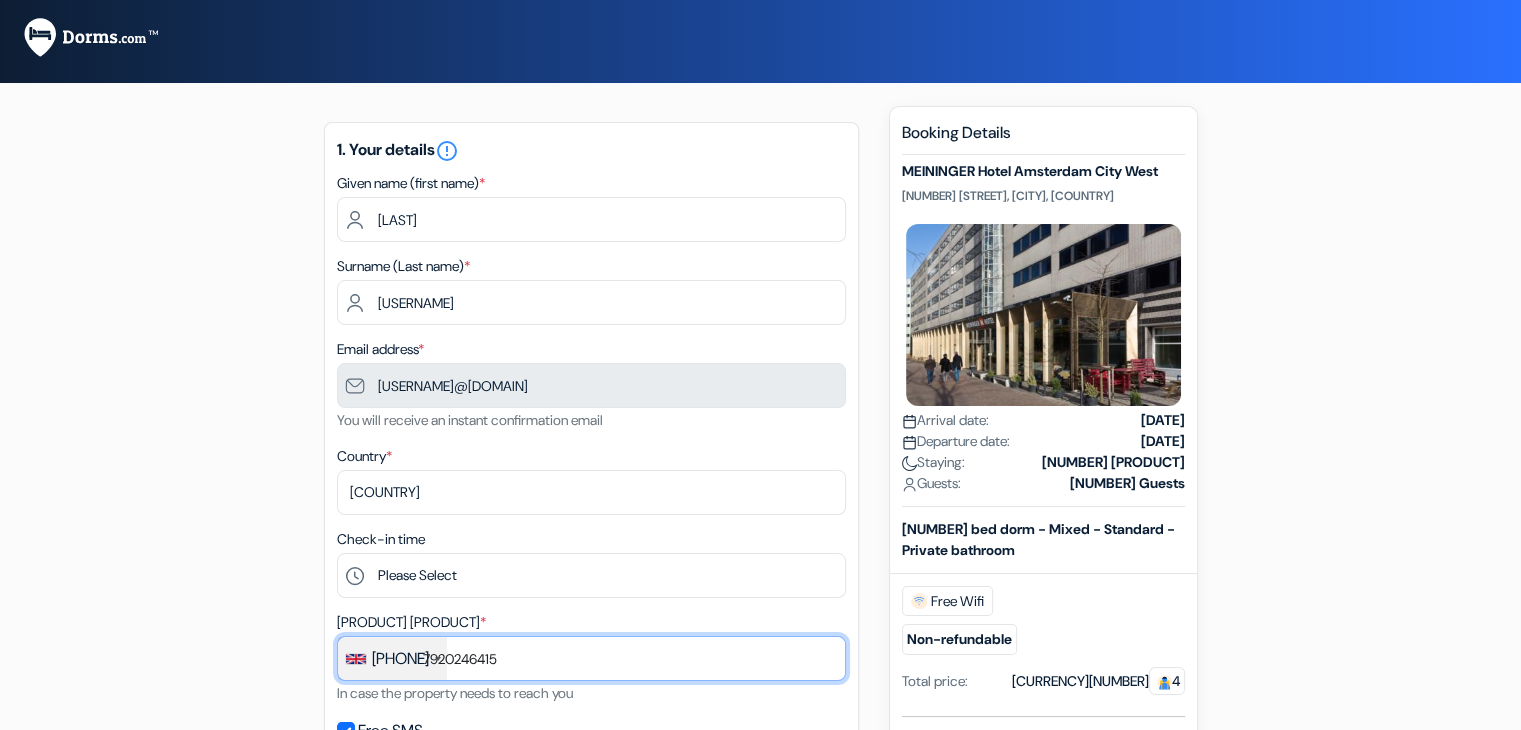 paste on "+44 7393 637676" 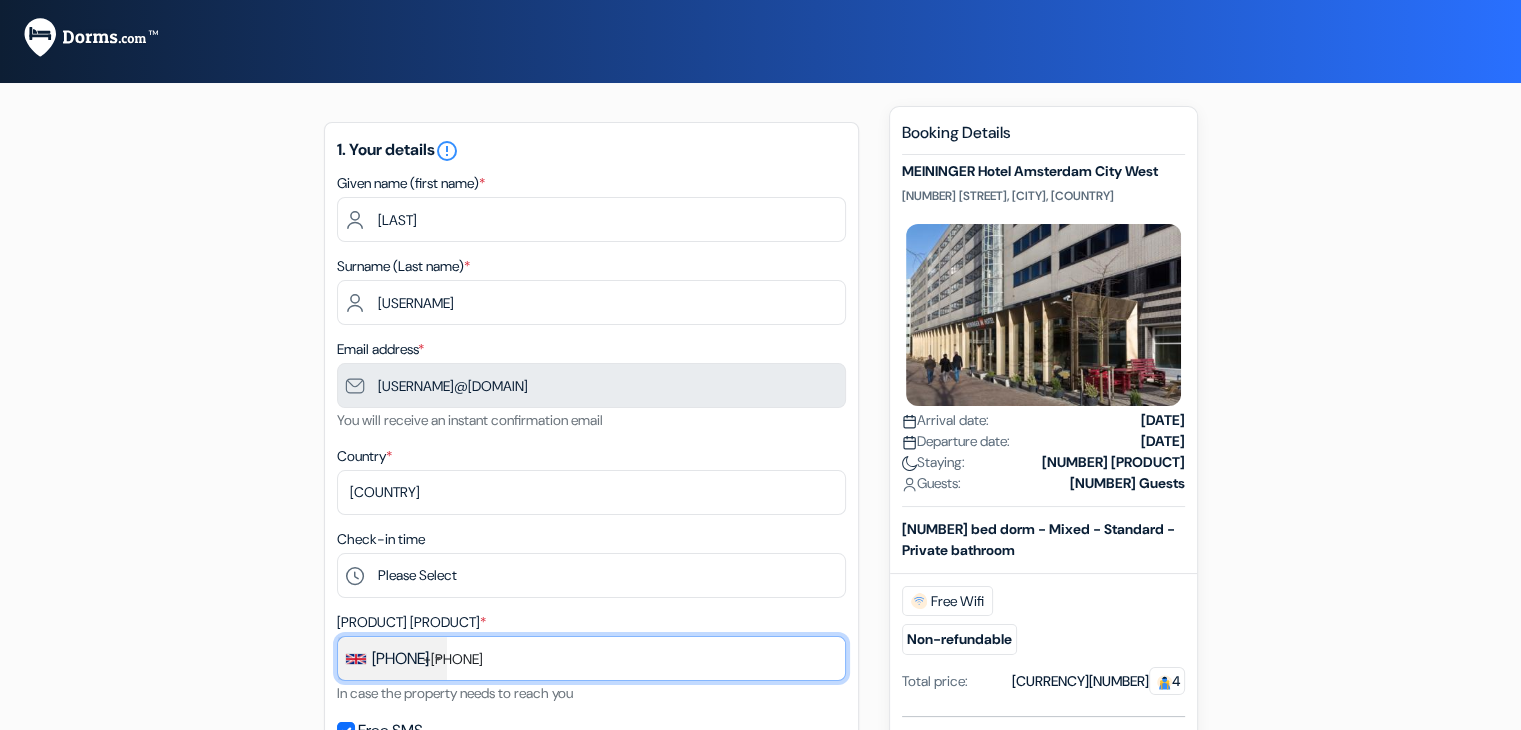 drag, startPoint x: 451, startPoint y: 657, endPoint x: 373, endPoint y: 639, distance: 80.04999 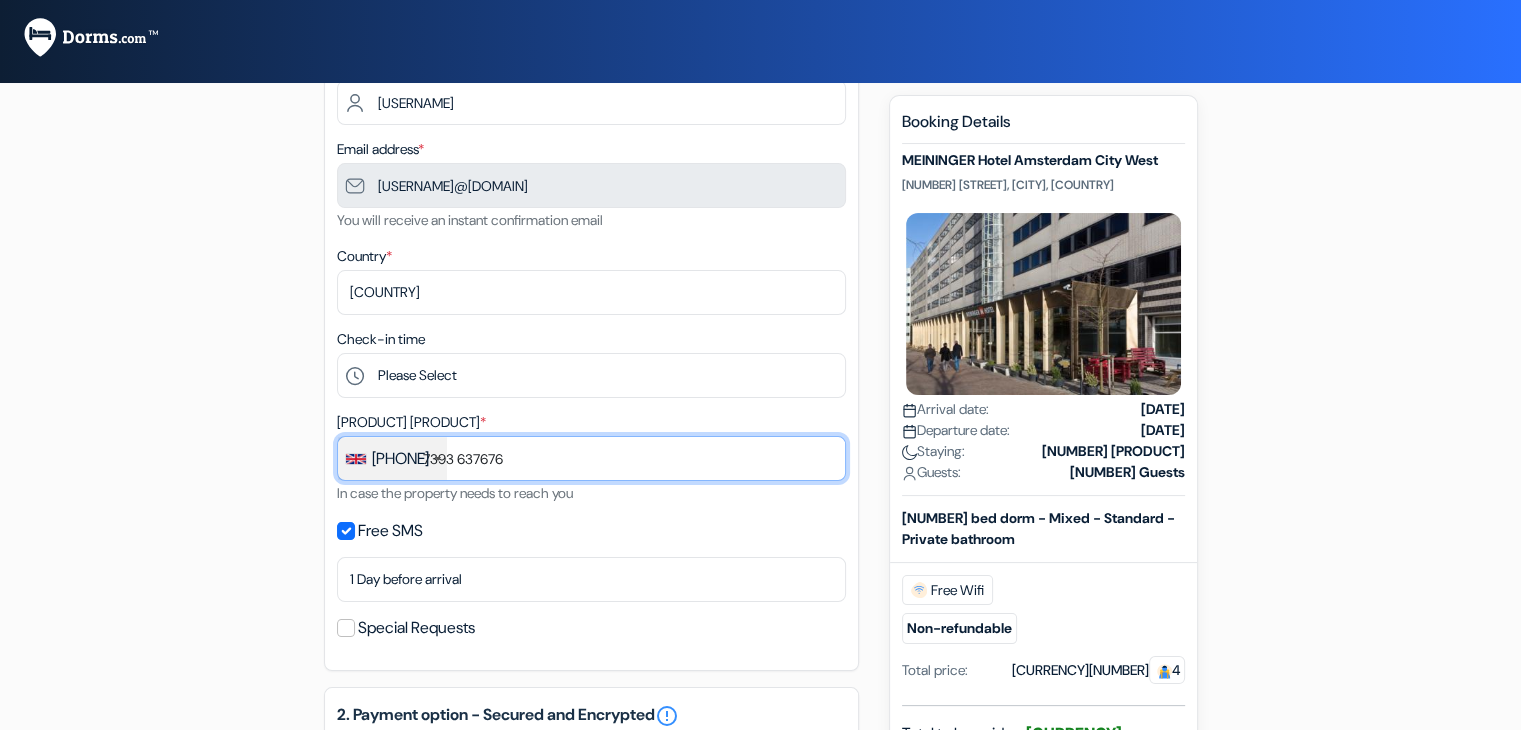 scroll, scrollTop: 300, scrollLeft: 0, axis: vertical 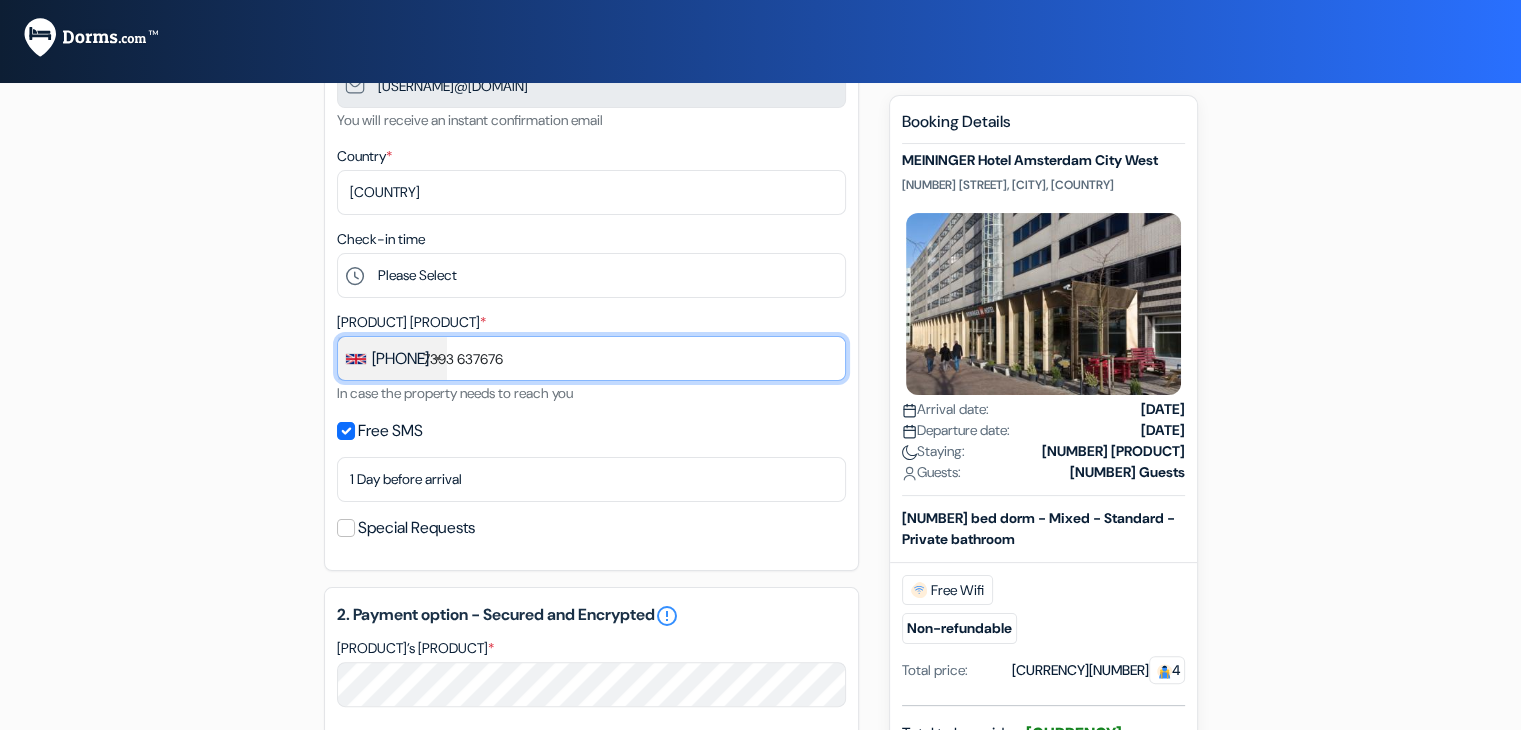type on "7393 637676" 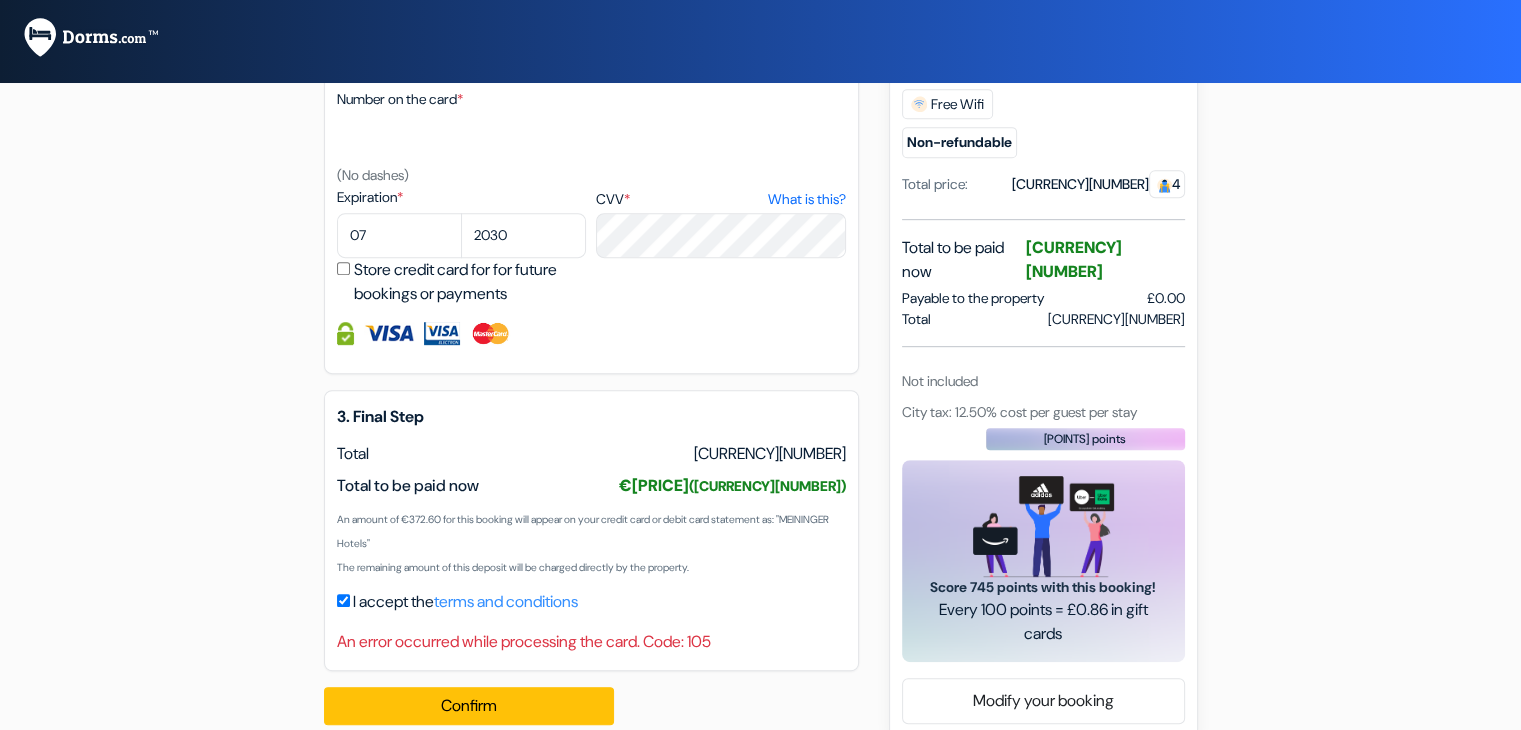 scroll, scrollTop: 969, scrollLeft: 0, axis: vertical 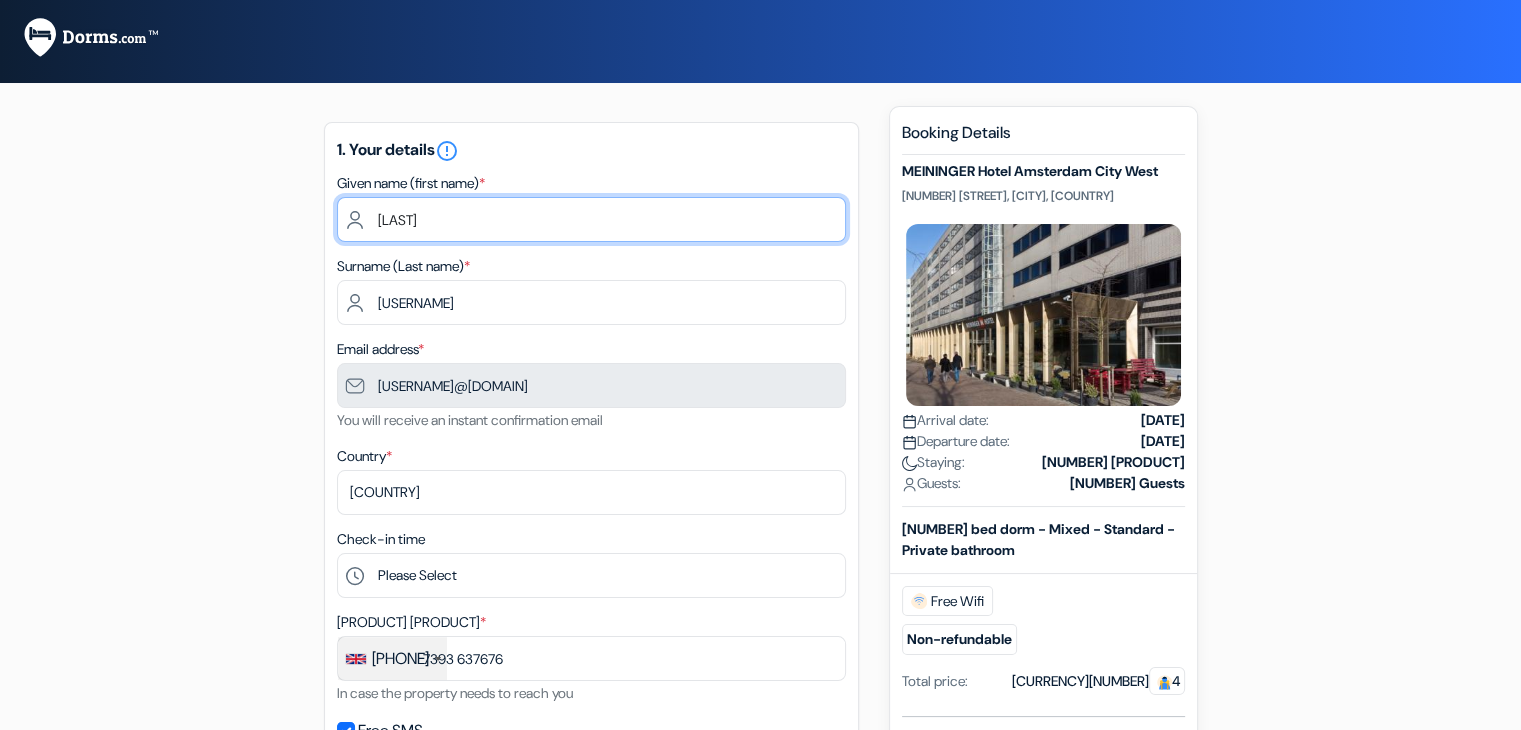 drag, startPoint x: 511, startPoint y: 218, endPoint x: 308, endPoint y: 208, distance: 203.24615 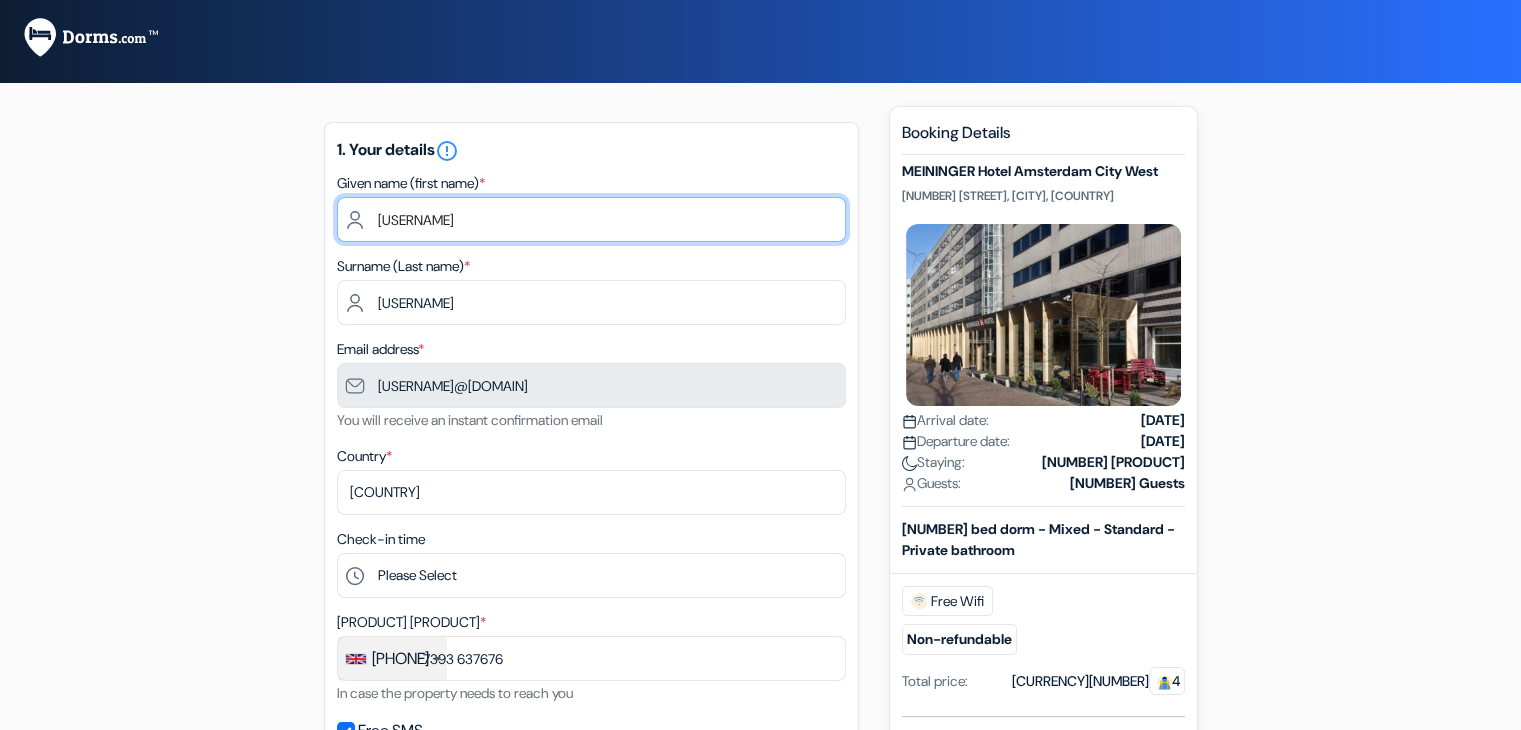 type on "[NAME]" 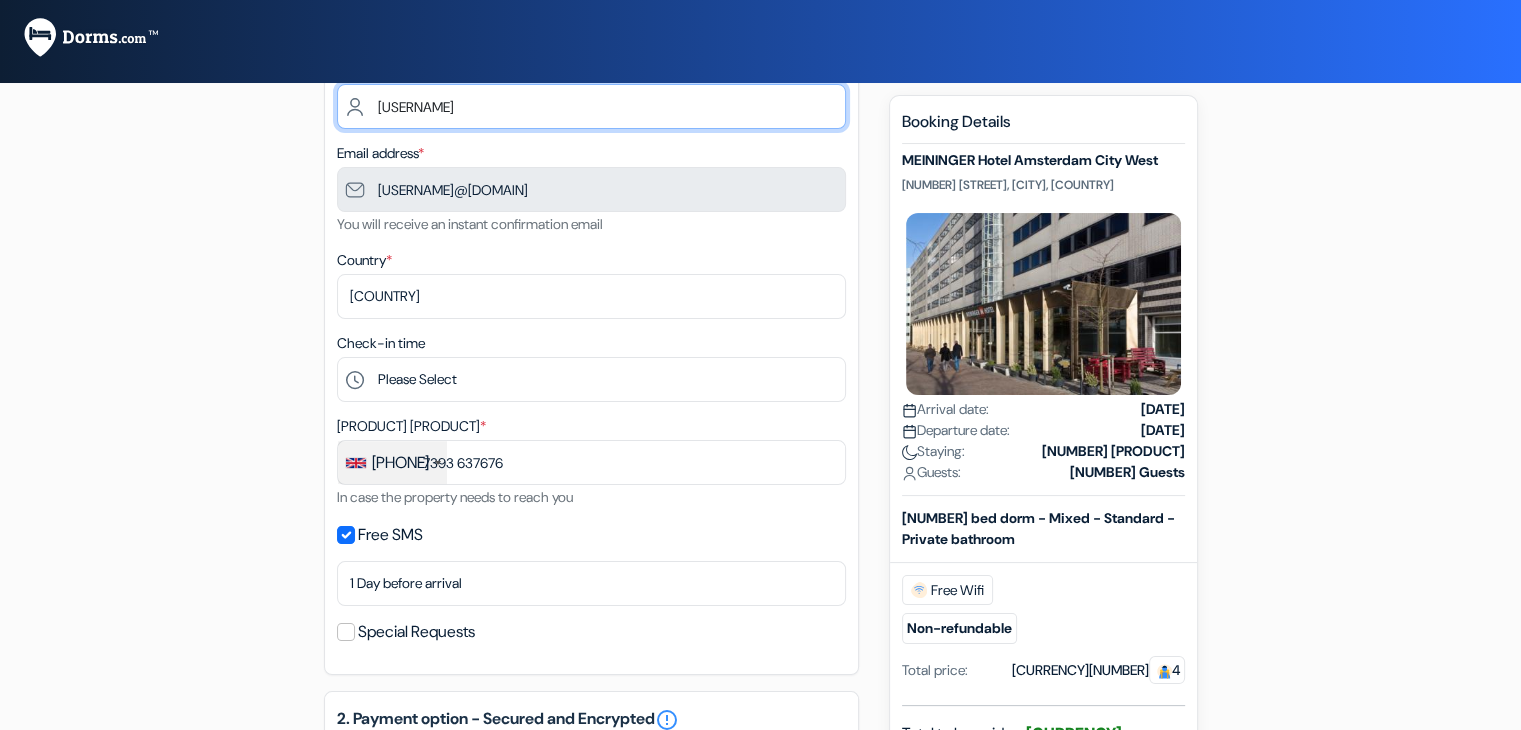 scroll, scrollTop: 200, scrollLeft: 0, axis: vertical 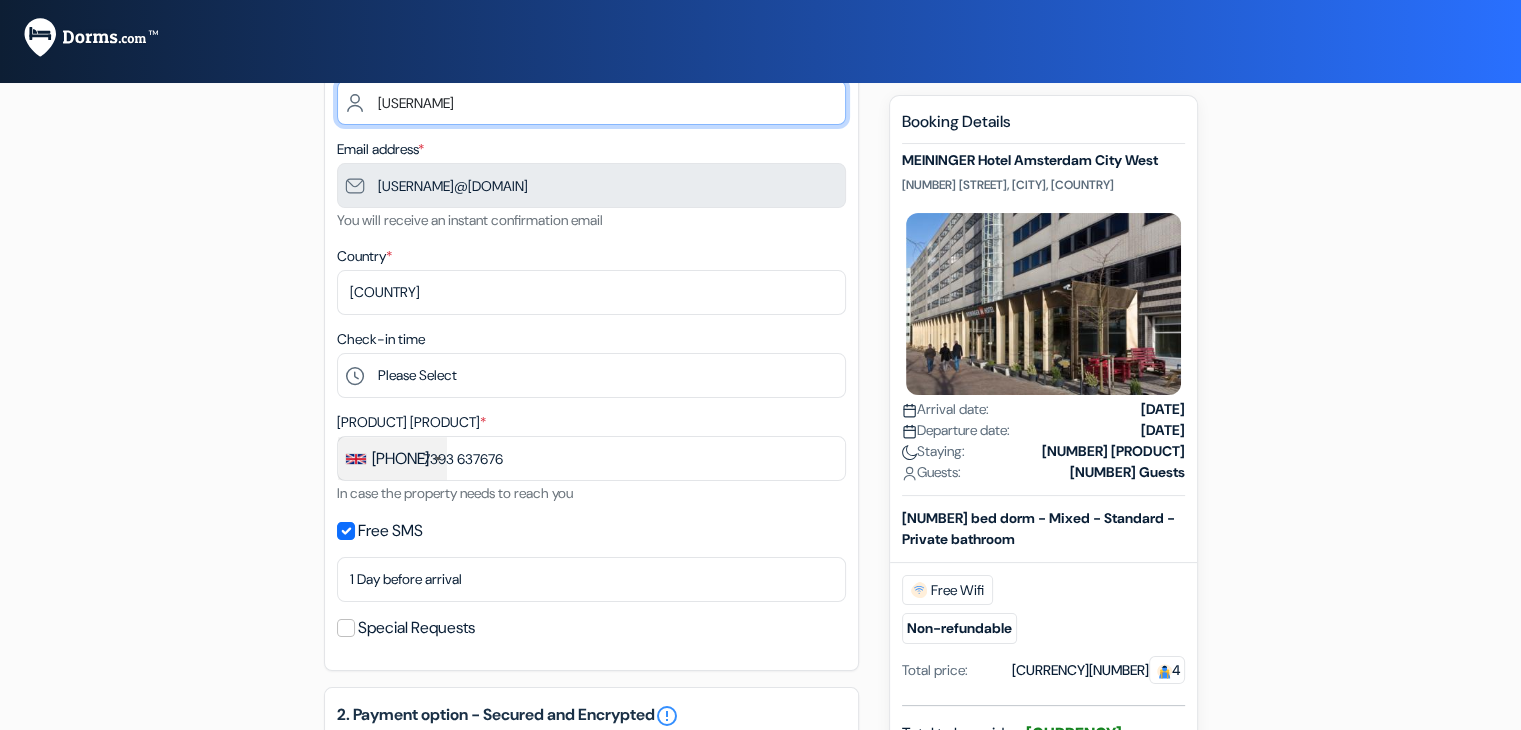 type on "[LAST]" 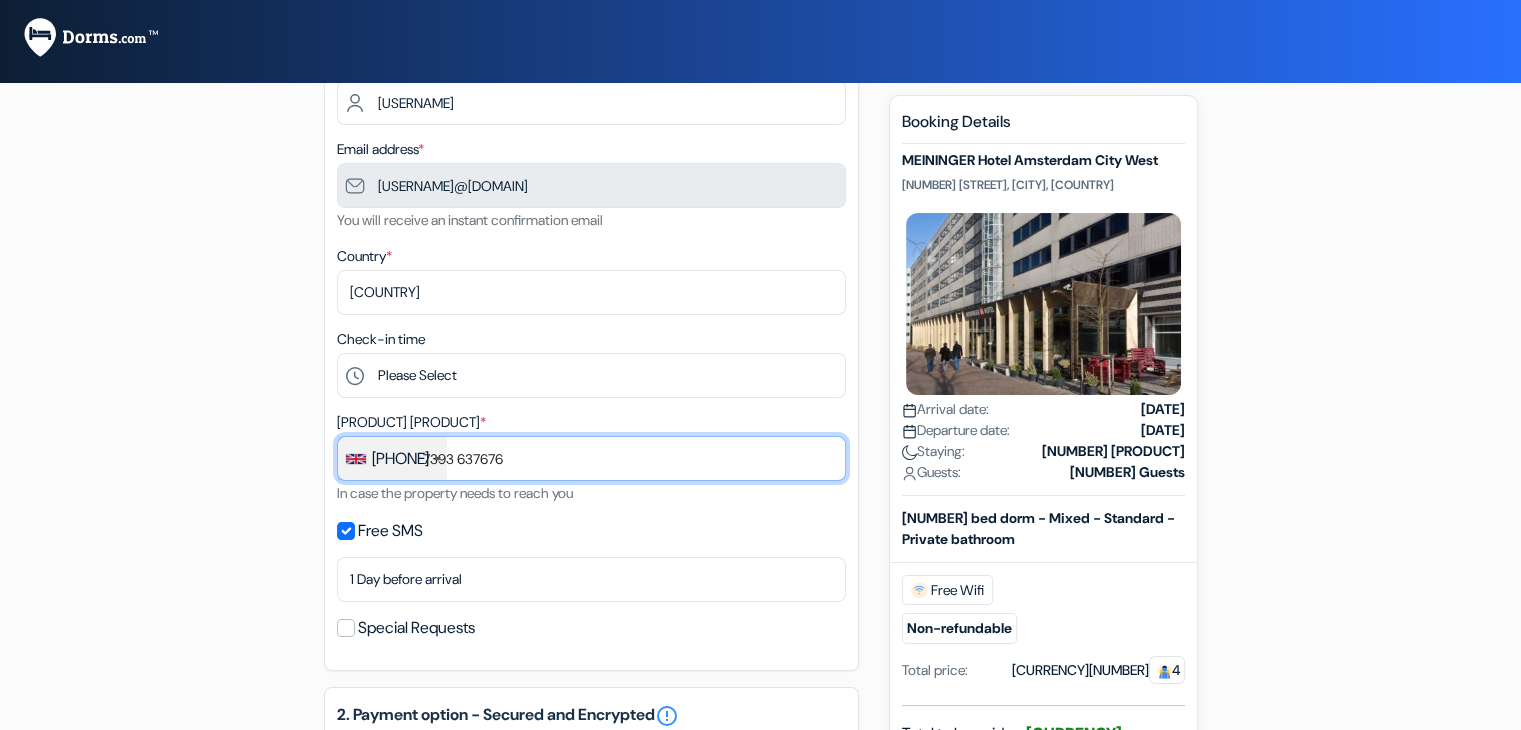 drag, startPoint x: 552, startPoint y: 465, endPoint x: 368, endPoint y: 464, distance: 184.00272 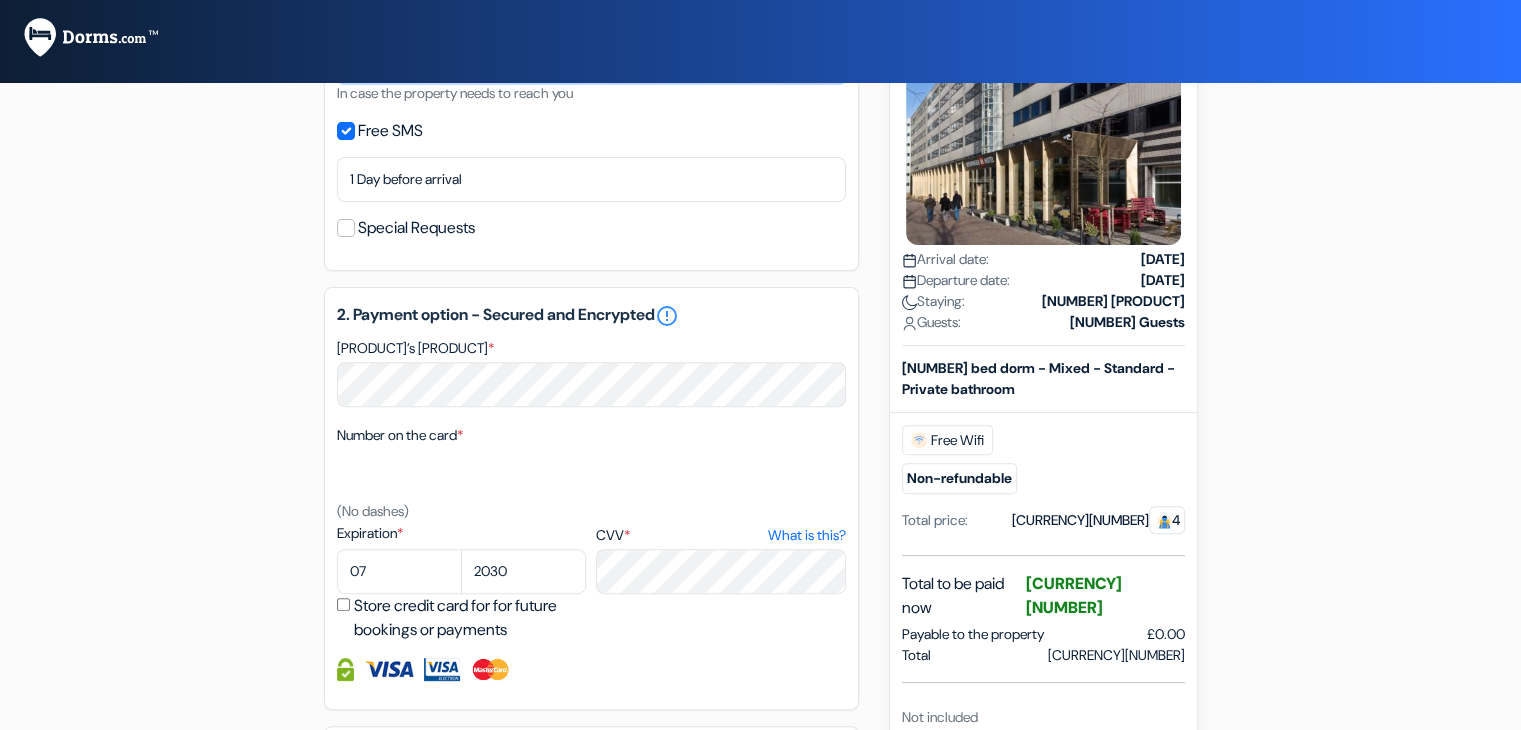 scroll, scrollTop: 700, scrollLeft: 0, axis: vertical 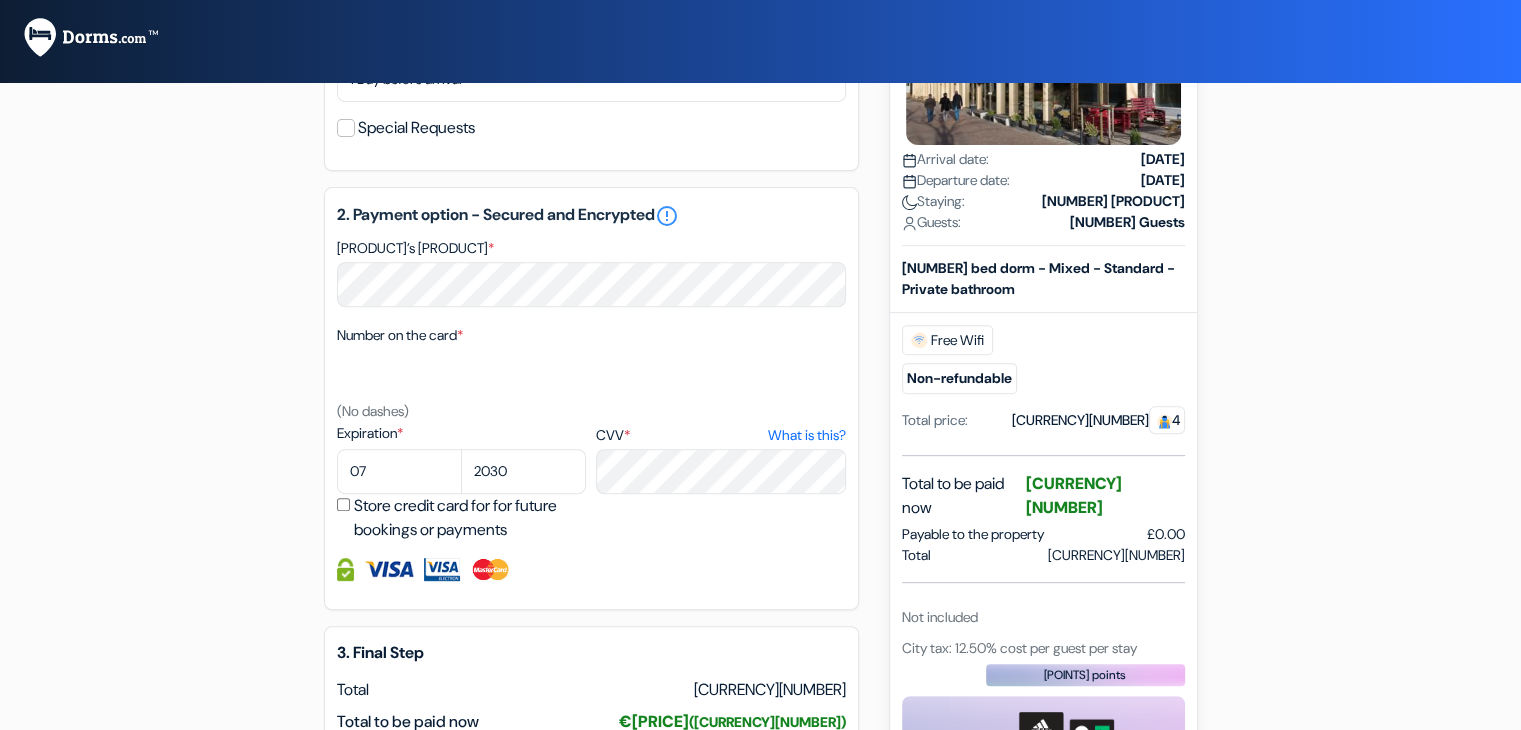 type on "[NUMBER]" 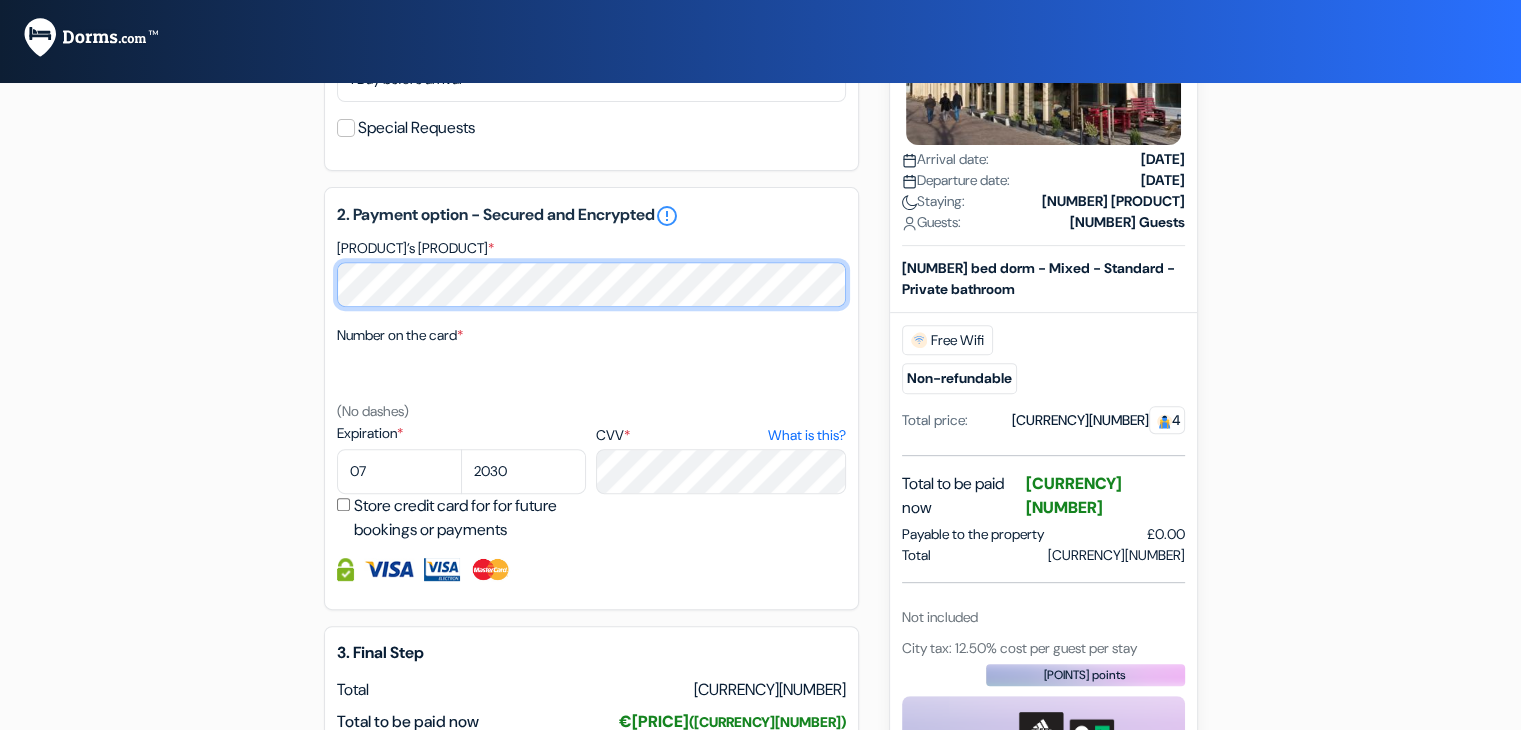 click on "2. Payment option - Secured and Encrypted                         error_outline
Cardholder’s name  *
Number on the card  *
(No dashes)
Expiration                                             *
01
02" at bounding box center [591, 398] 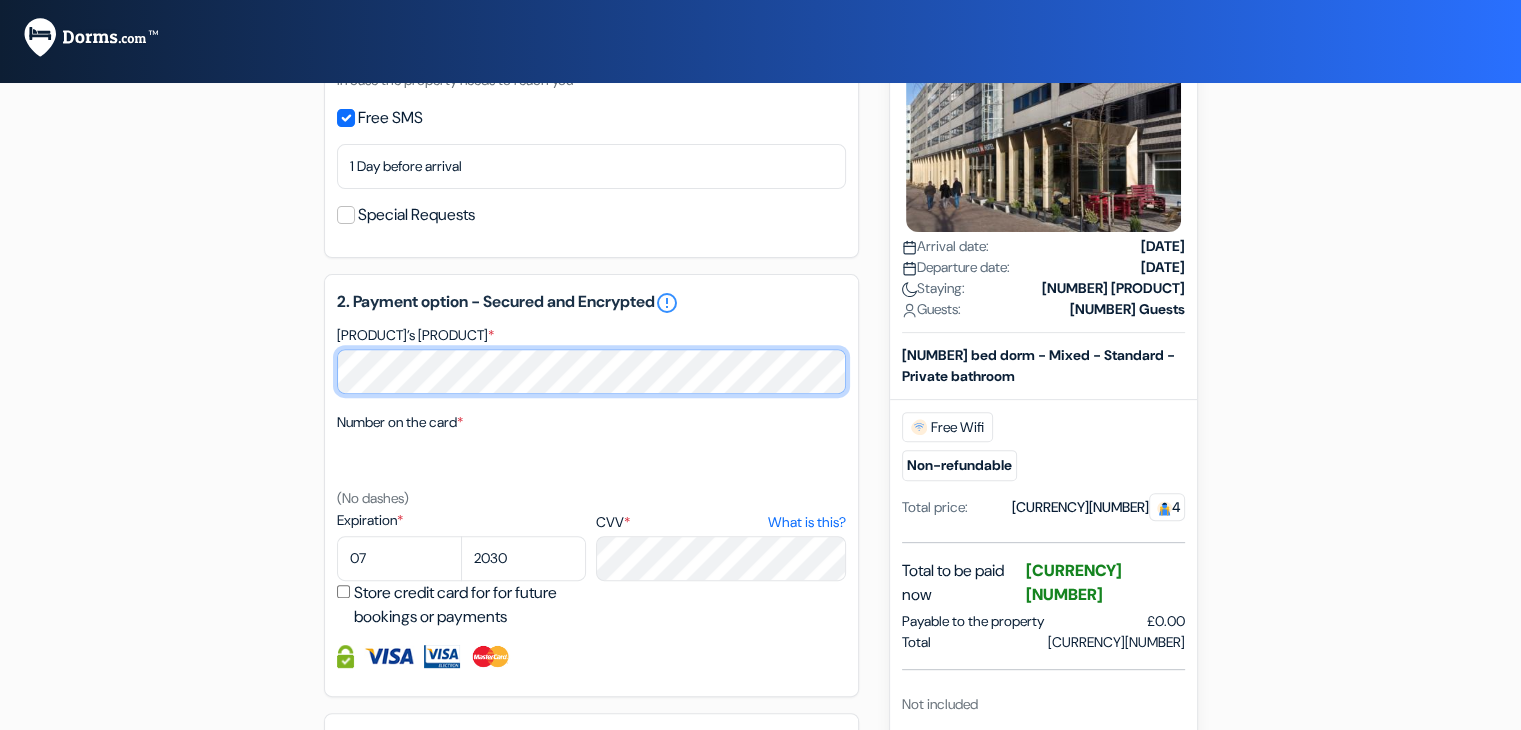 scroll, scrollTop: 700, scrollLeft: 0, axis: vertical 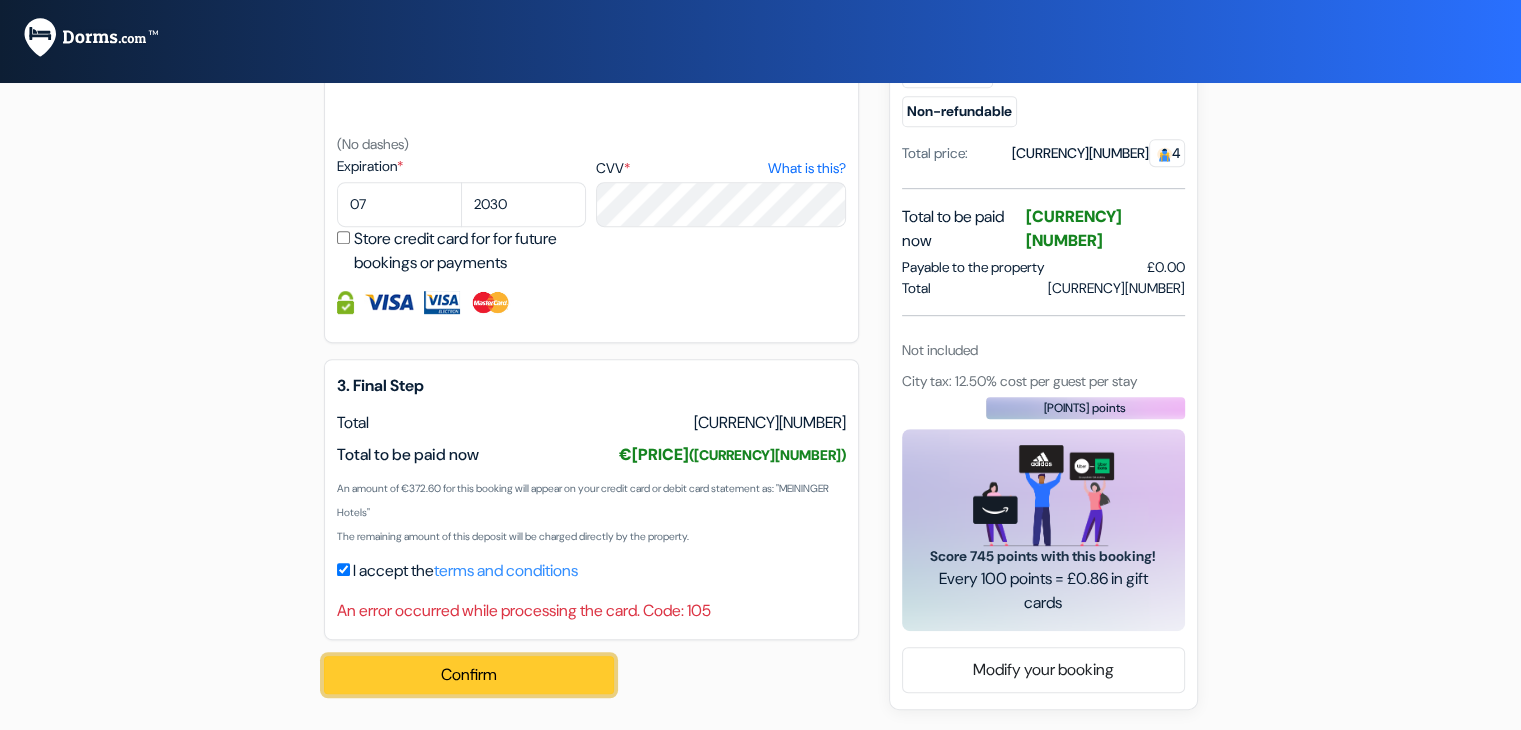 click on "Confirm
Loading..." at bounding box center (469, 675) 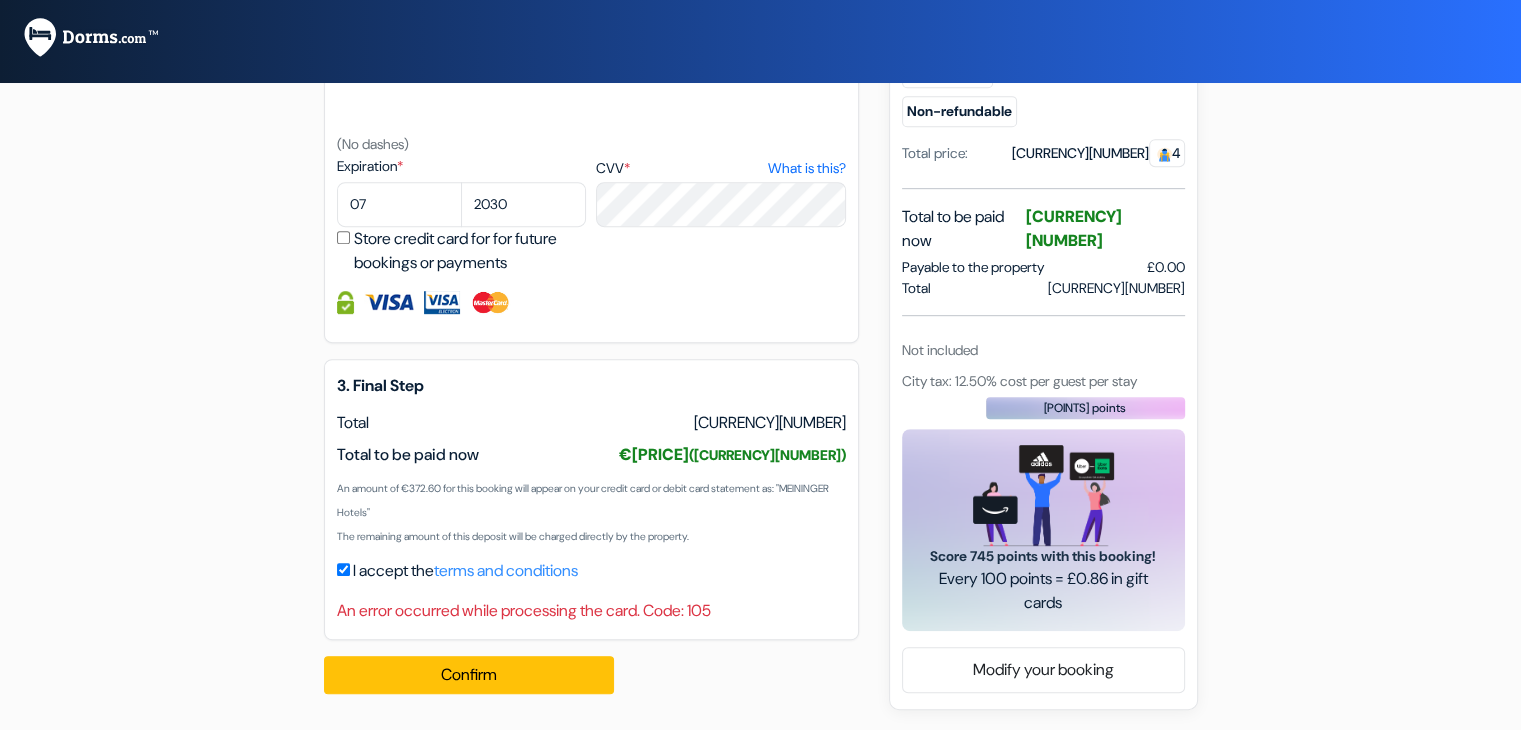 scroll, scrollTop: 948, scrollLeft: 0, axis: vertical 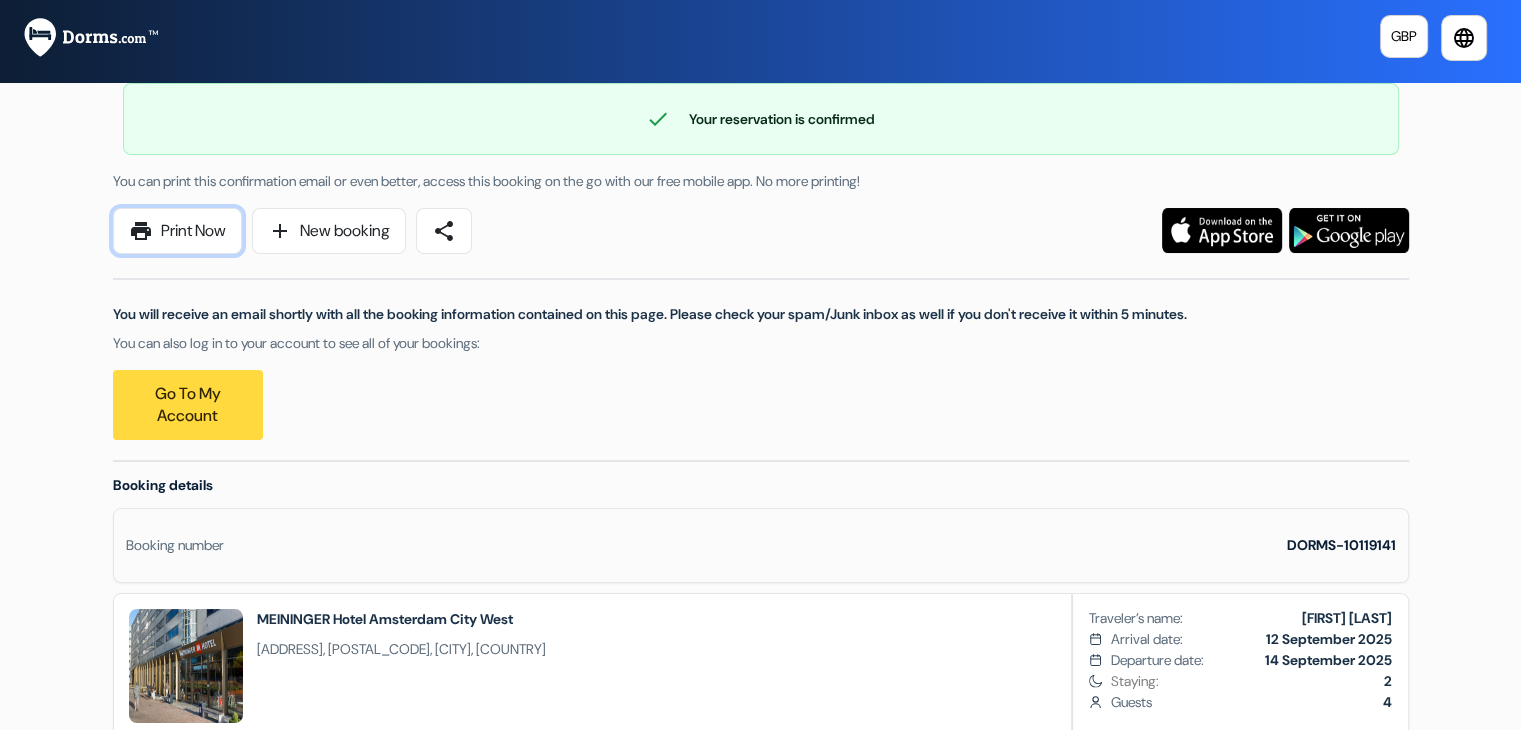 click on "print Print Now" at bounding box center (177, 231) 